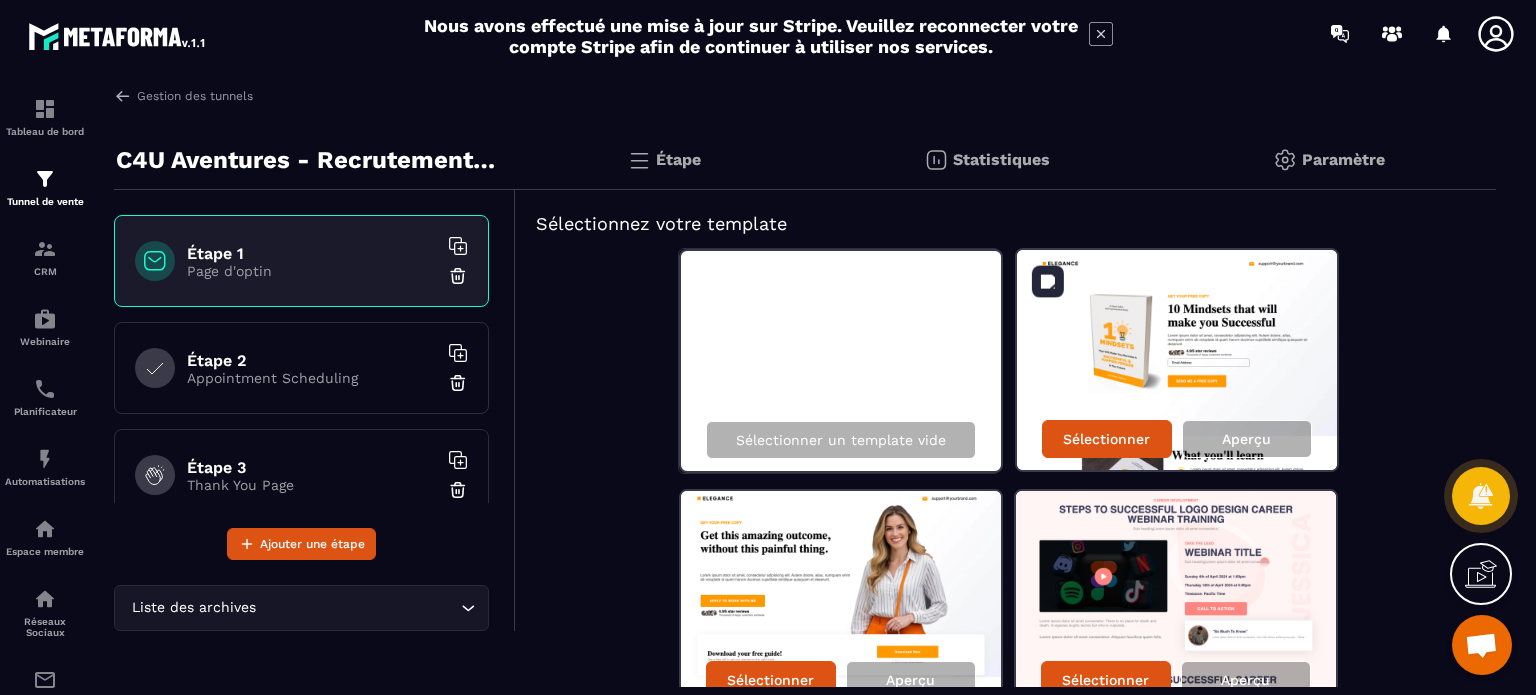 scroll, scrollTop: 0, scrollLeft: 0, axis: both 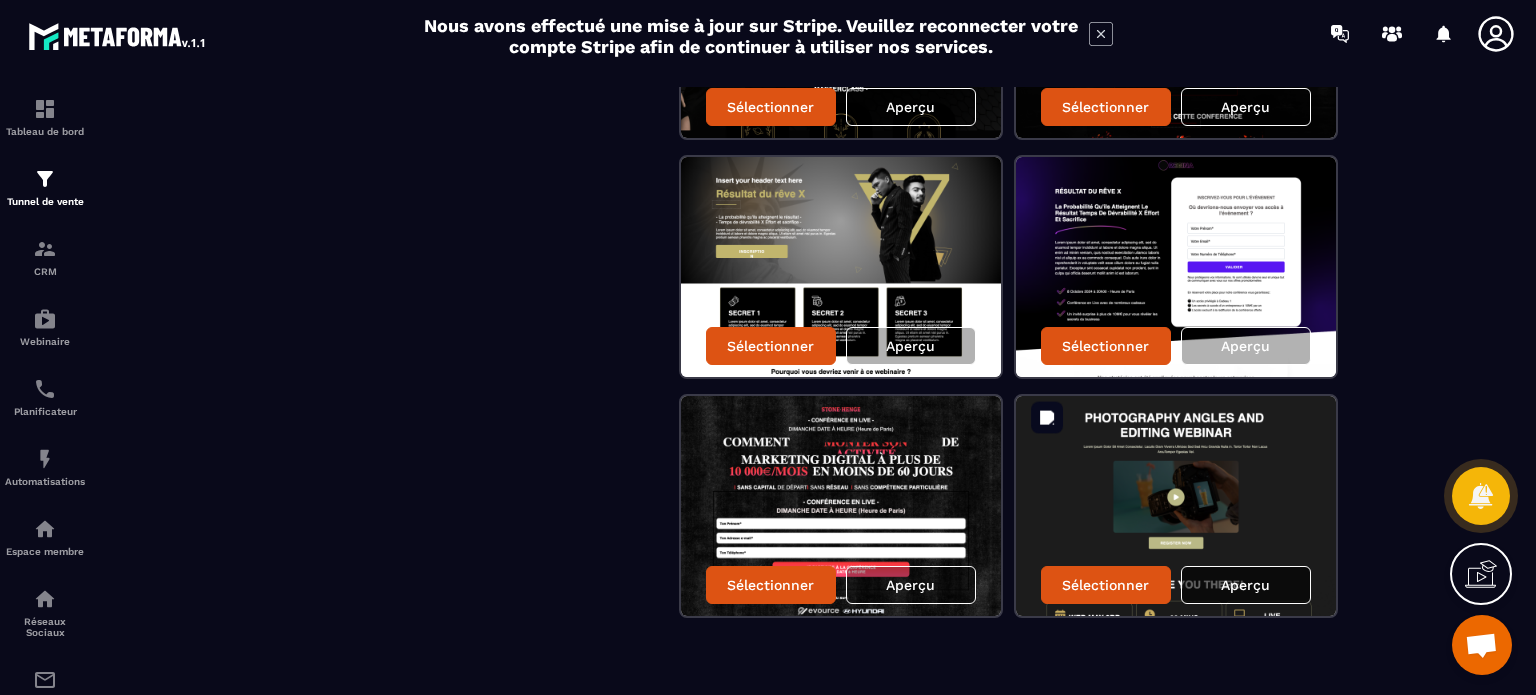 click on "Aperçu" at bounding box center [1245, 585] 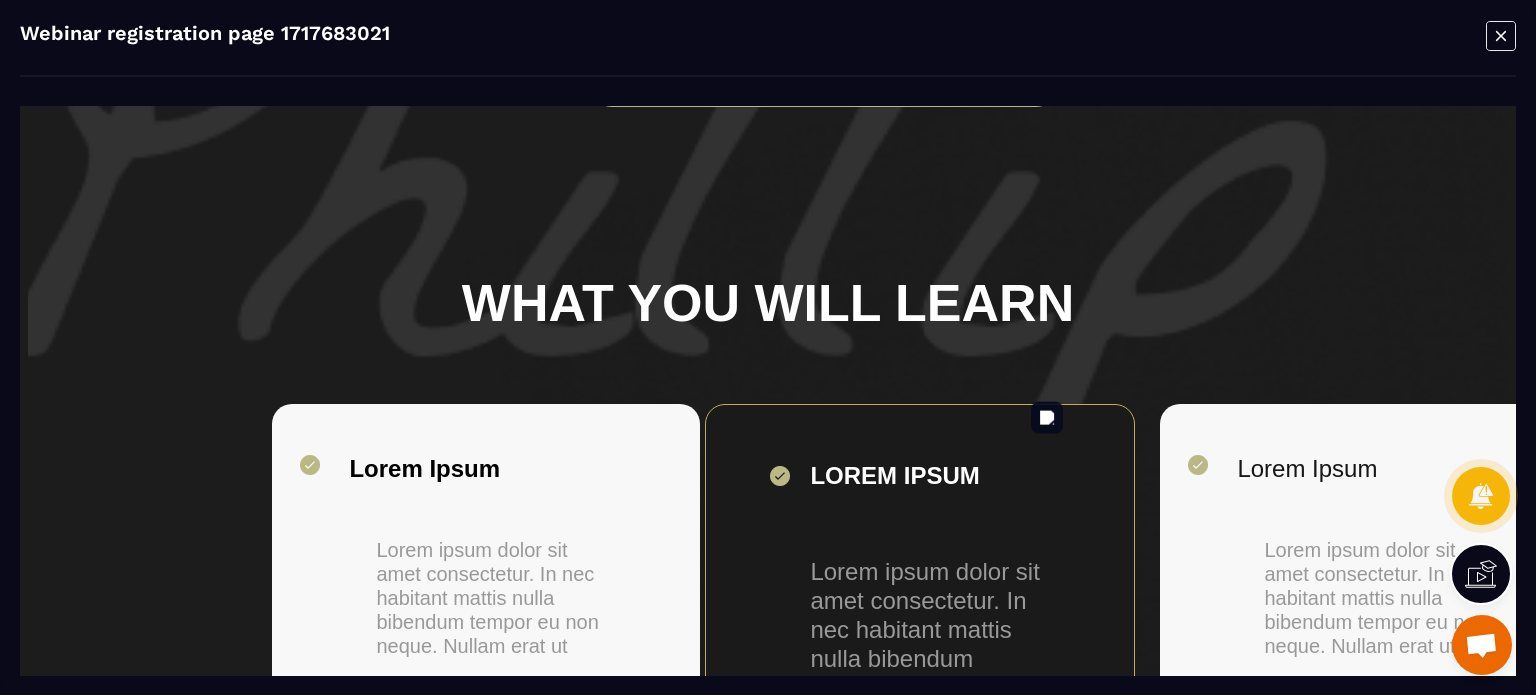 scroll, scrollTop: 1100, scrollLeft: 0, axis: vertical 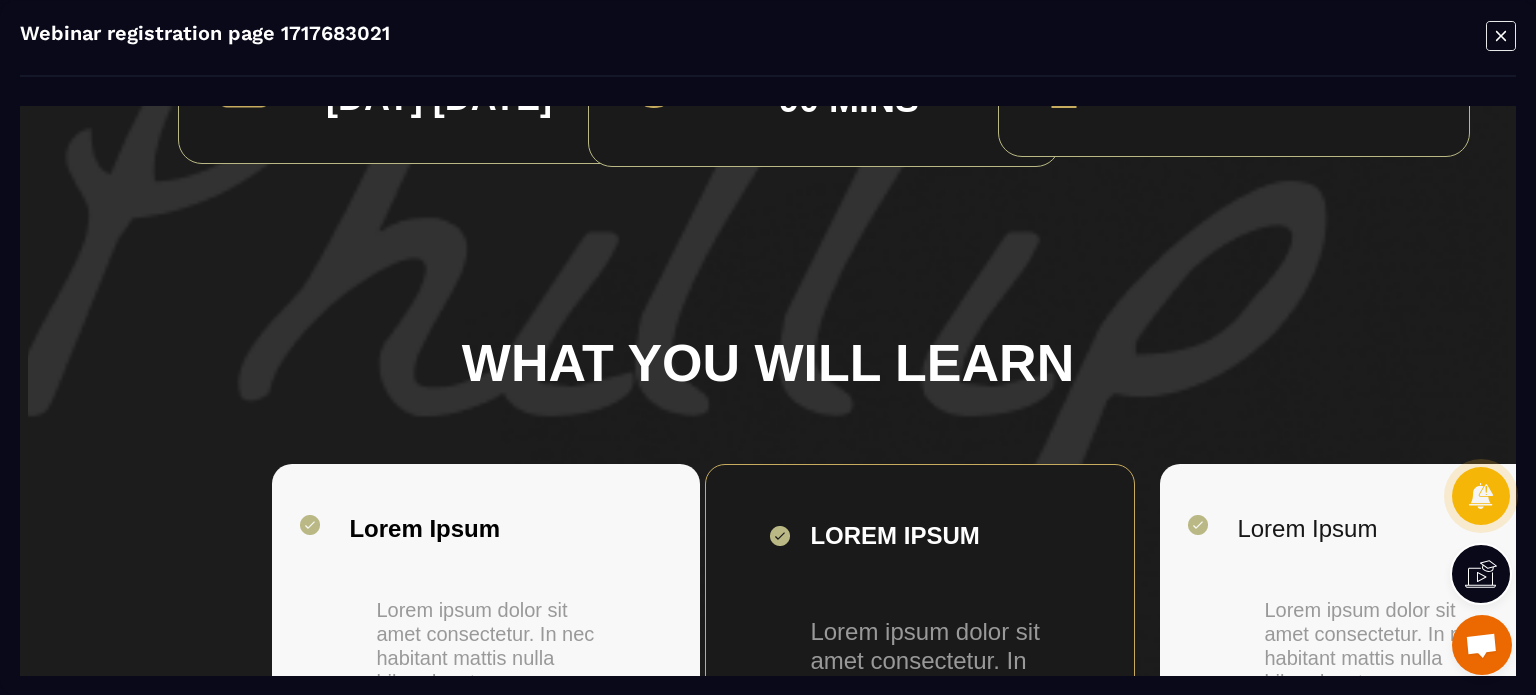 click 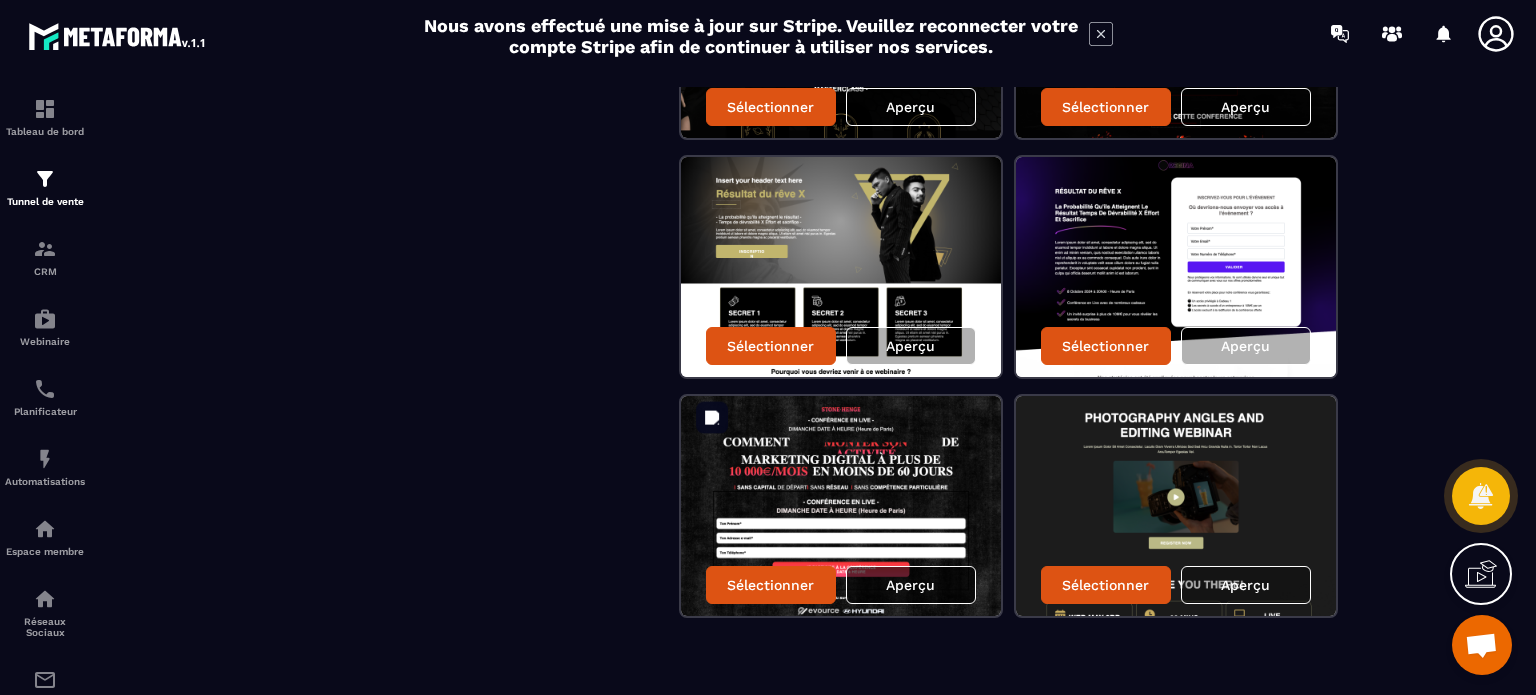click on "Aperçu" at bounding box center (910, 585) 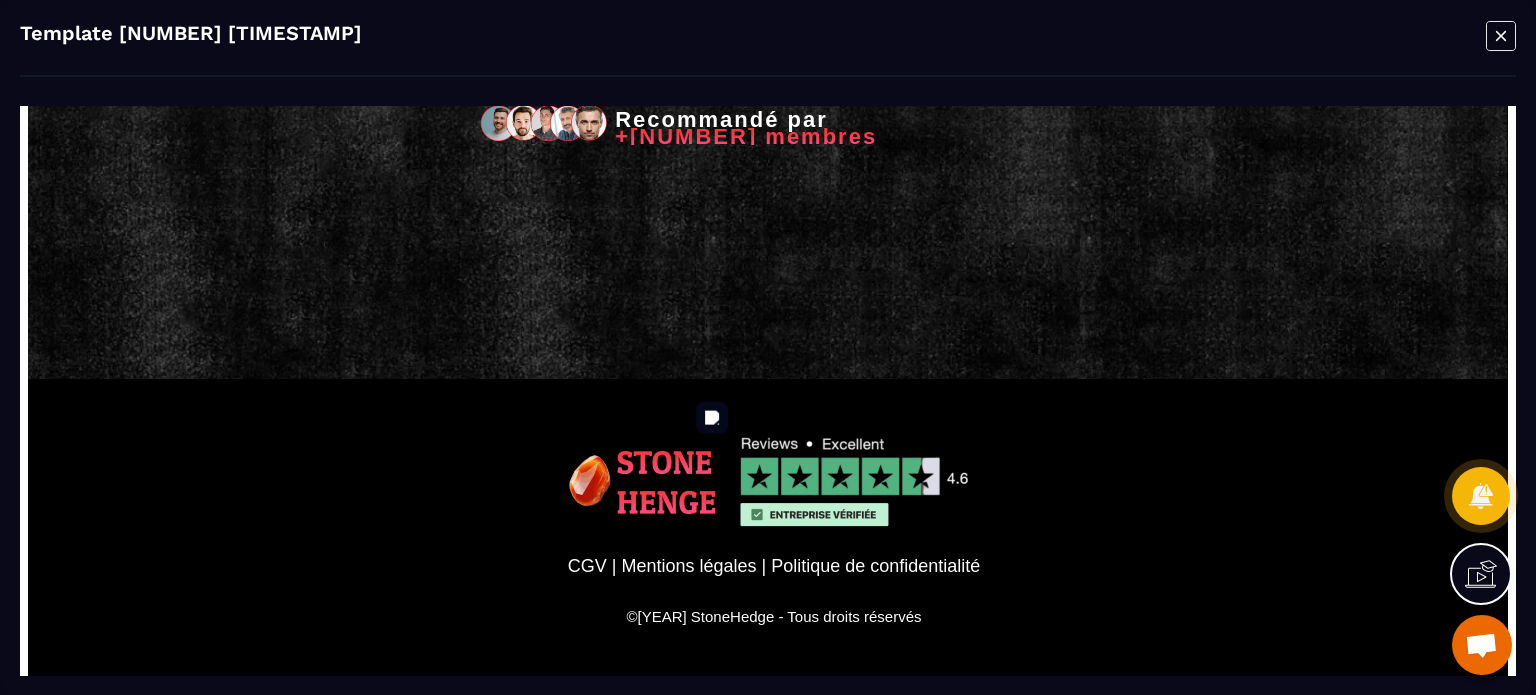 scroll, scrollTop: 3716, scrollLeft: 0, axis: vertical 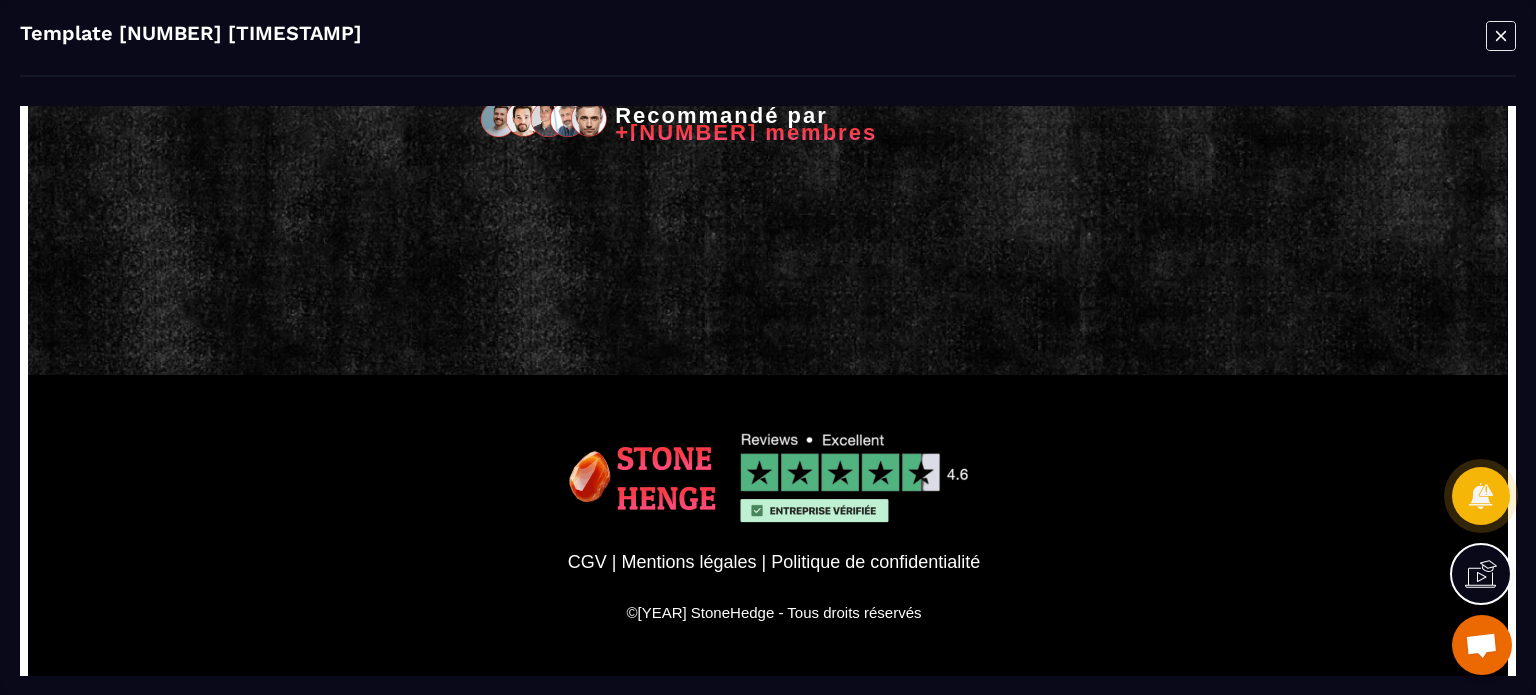 drag, startPoint x: 1495, startPoint y: 34, endPoint x: 1469, endPoint y: 6, distance: 38.209946 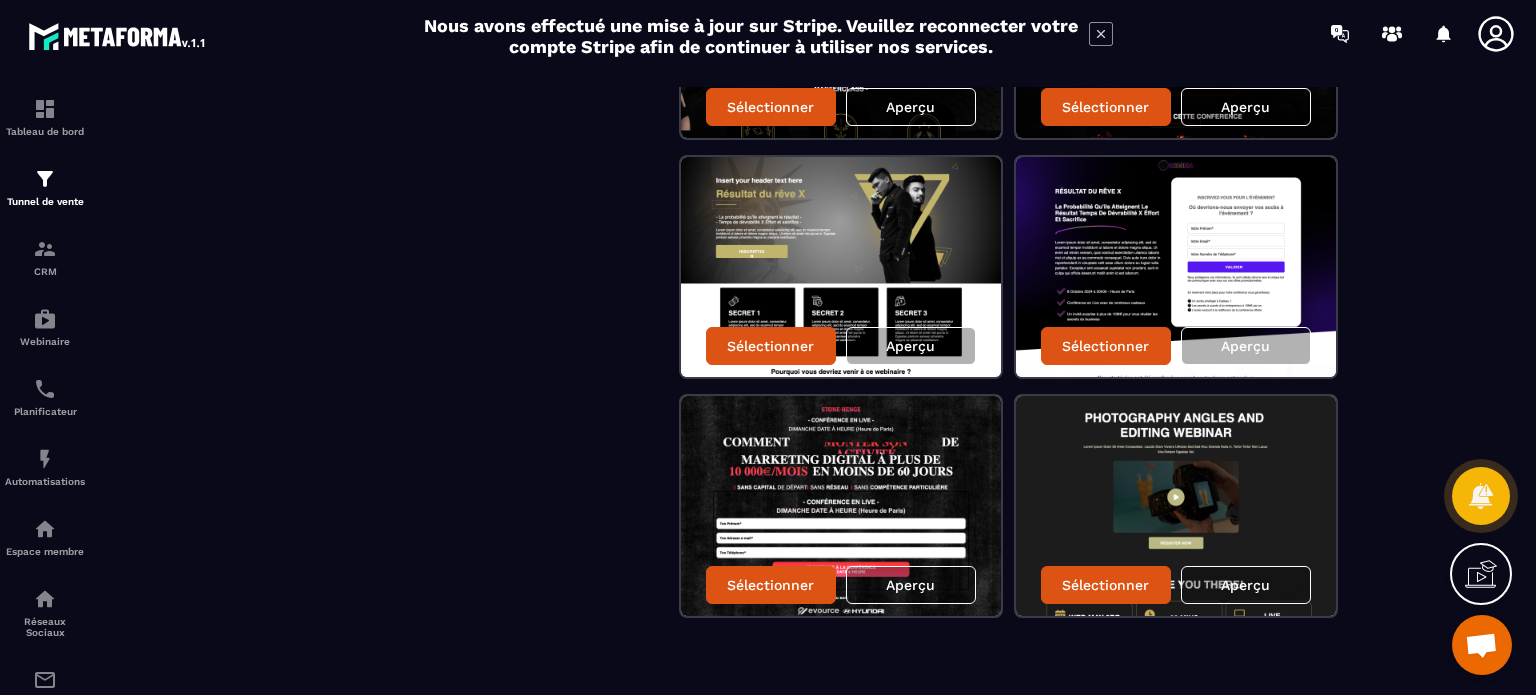 scroll, scrollTop: 2524, scrollLeft: 0, axis: vertical 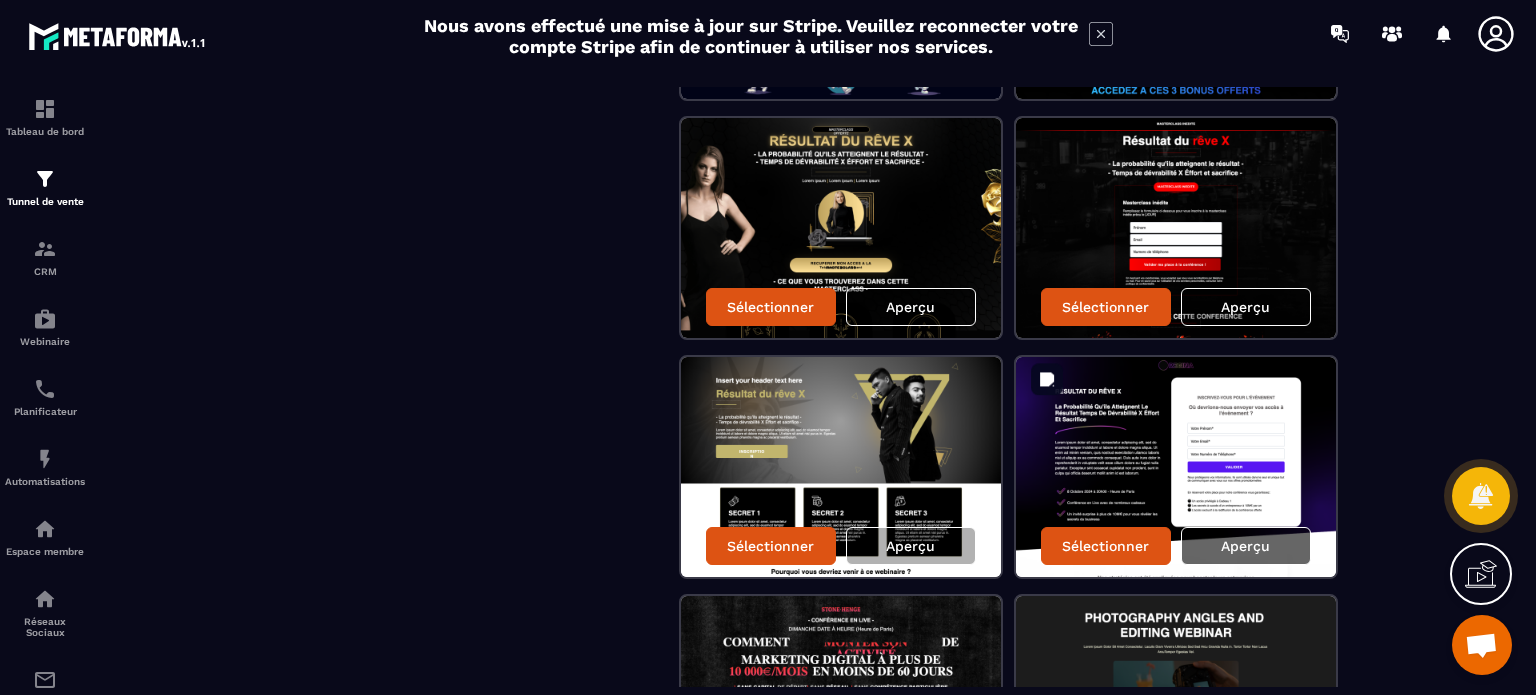 click on "Aperçu" at bounding box center [1245, 546] 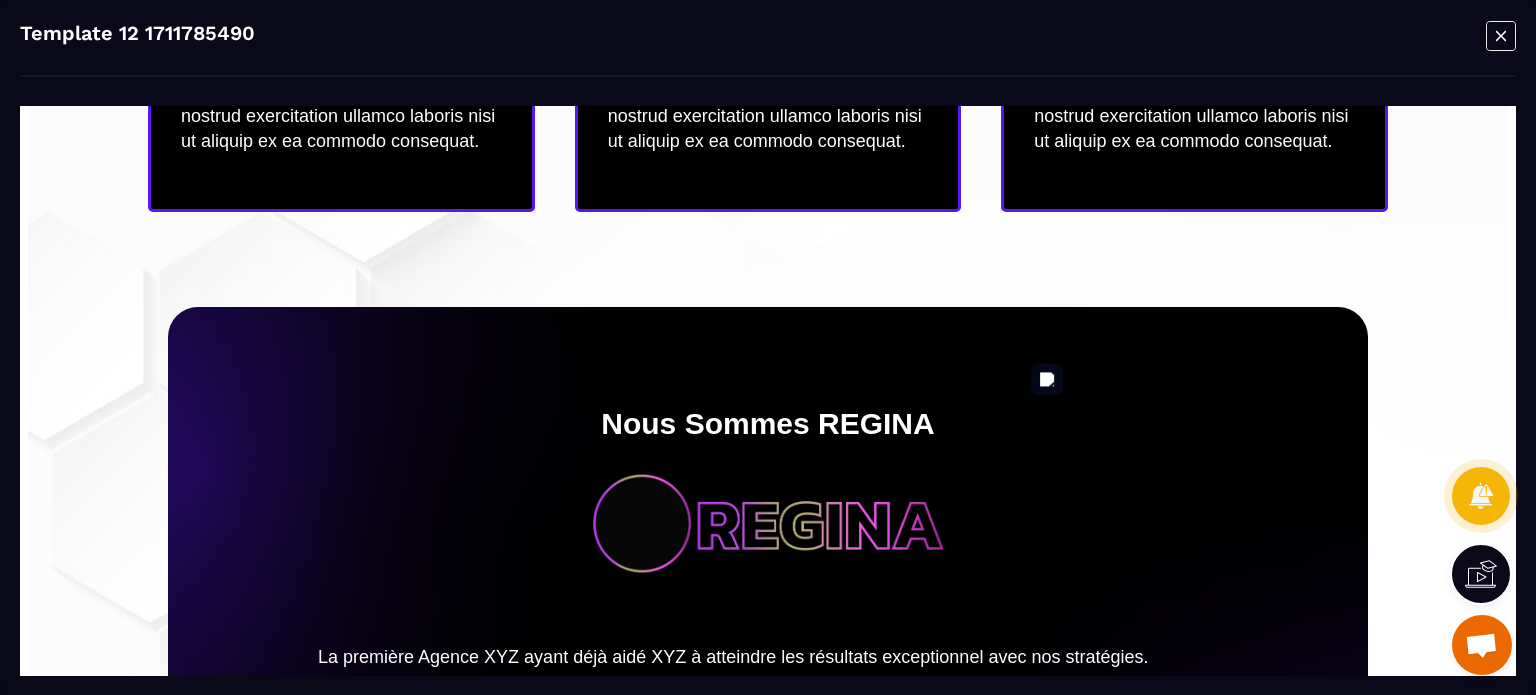 scroll, scrollTop: 1000, scrollLeft: 0, axis: vertical 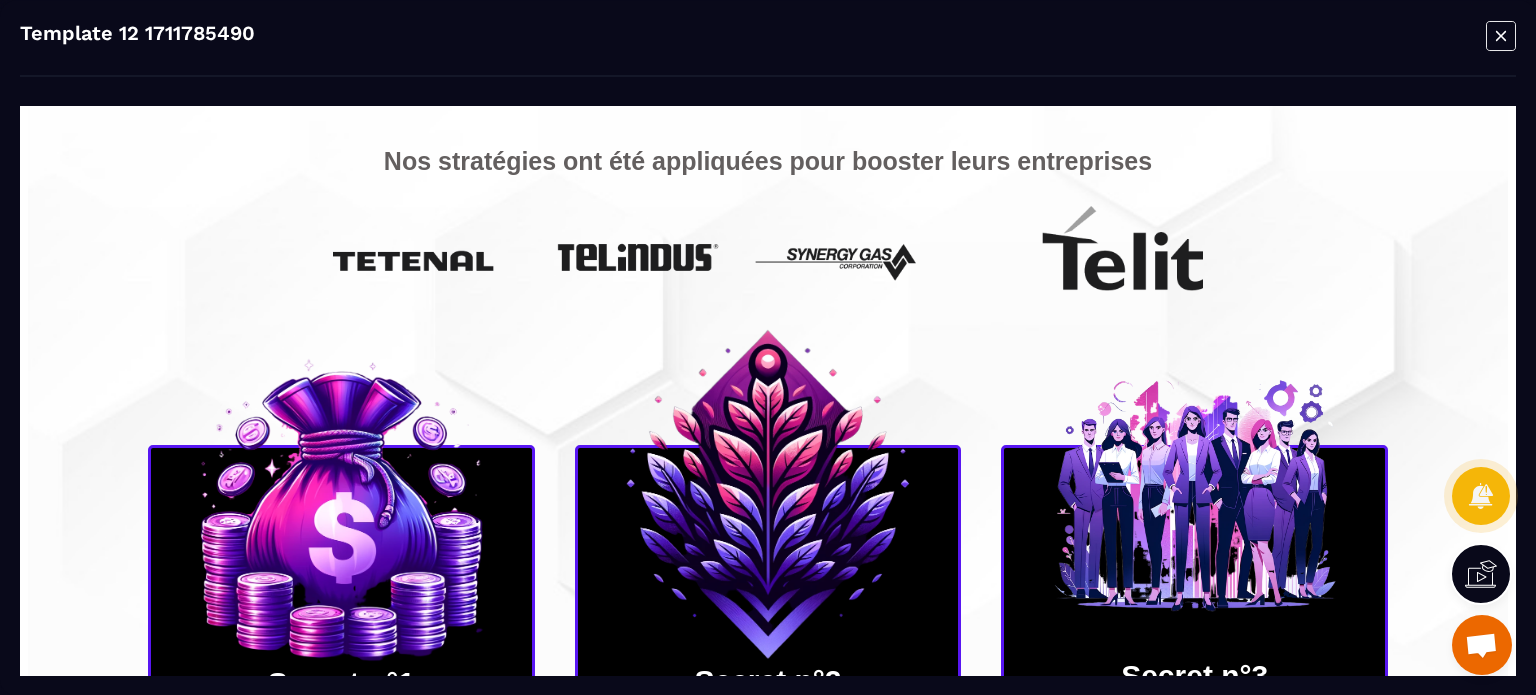 click 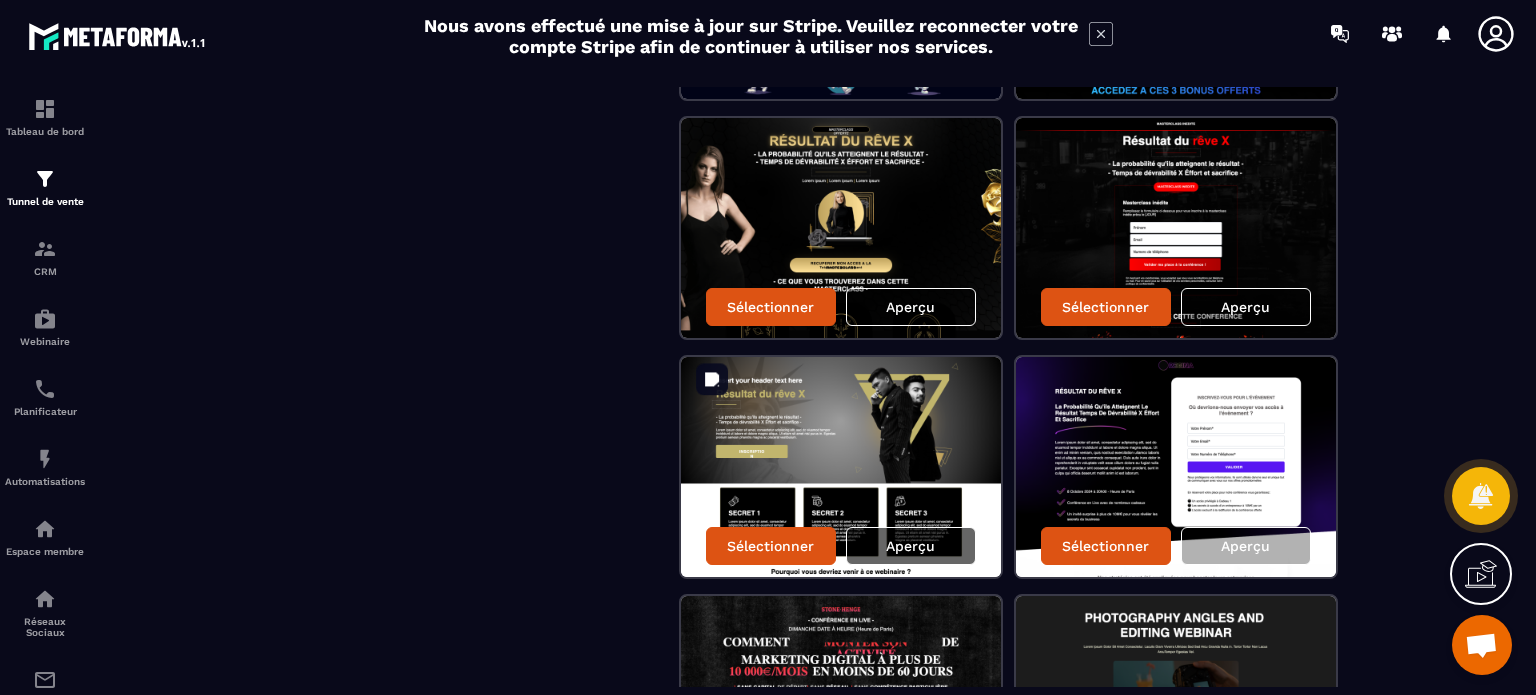 click on "Aperçu" at bounding box center (910, 546) 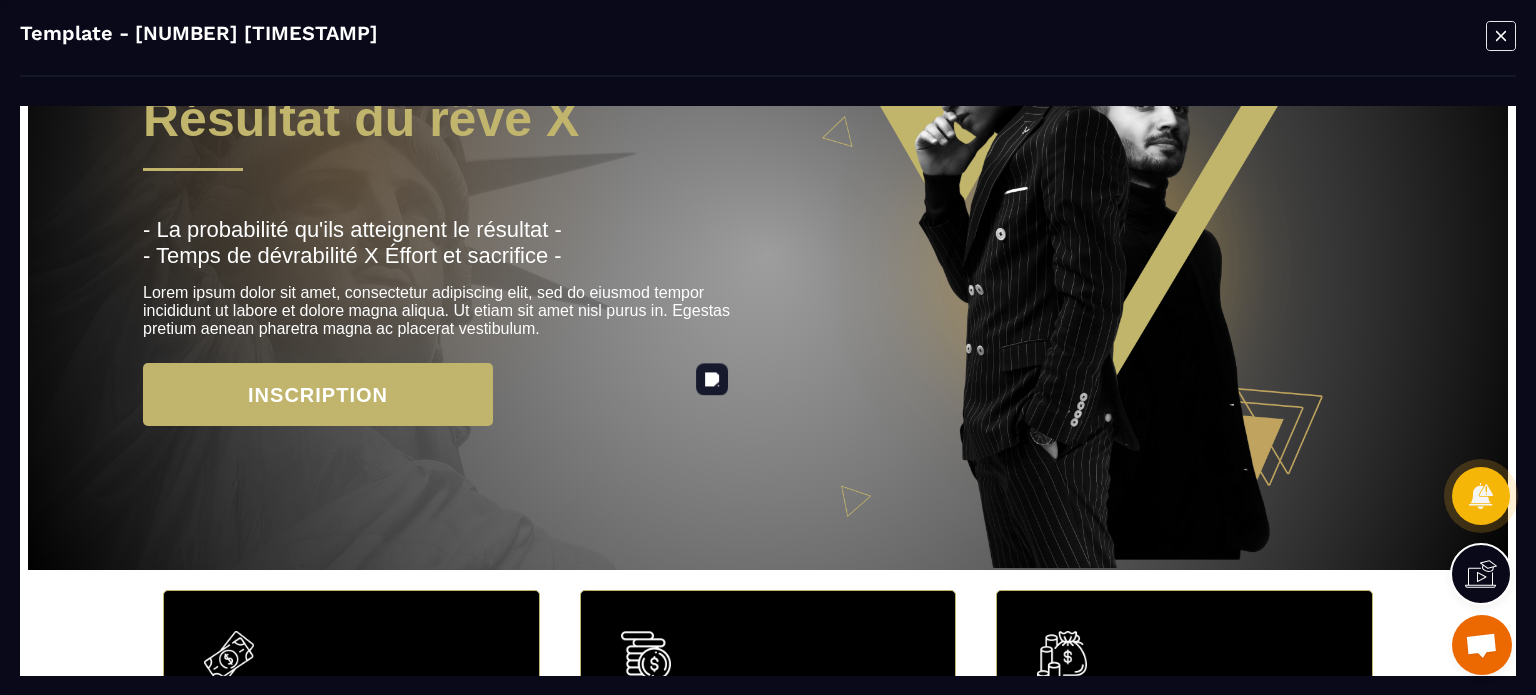 scroll, scrollTop: 0, scrollLeft: 0, axis: both 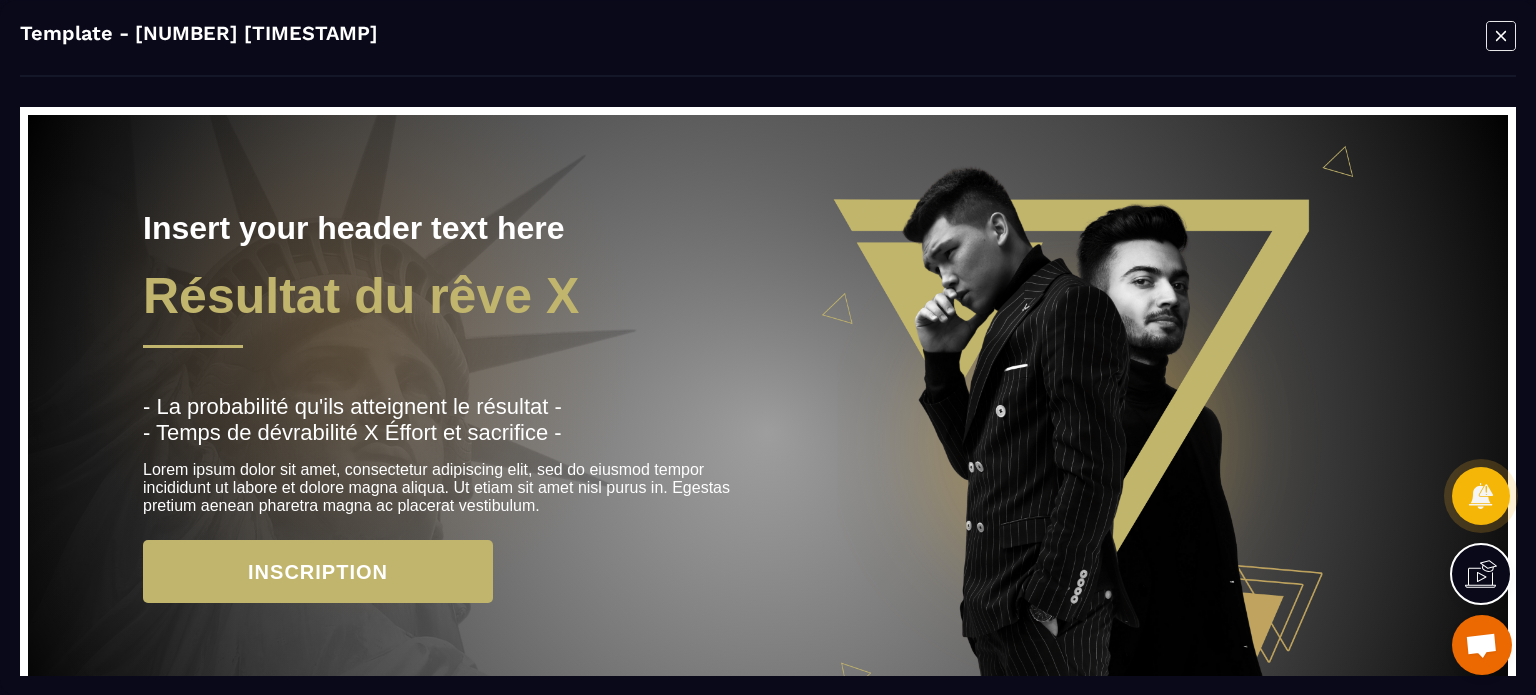 click 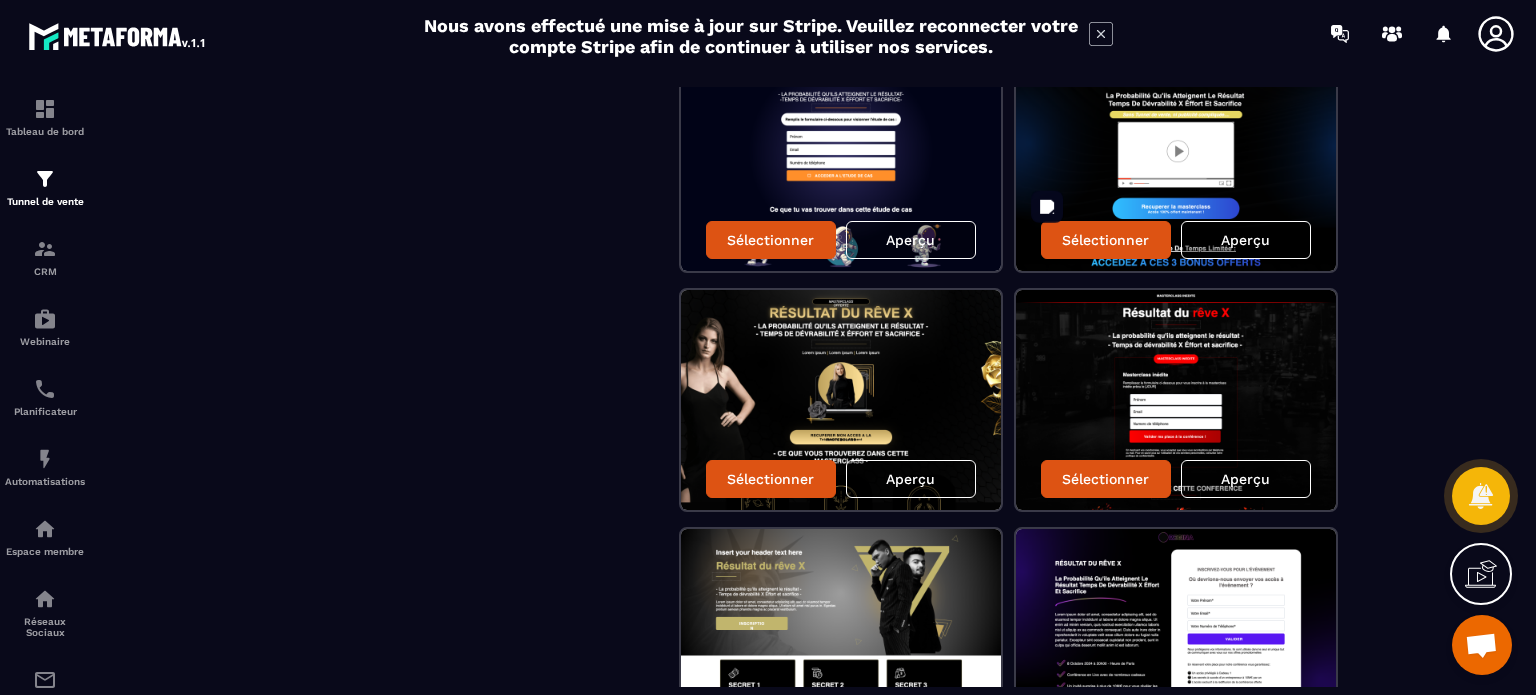 scroll, scrollTop: 2324, scrollLeft: 0, axis: vertical 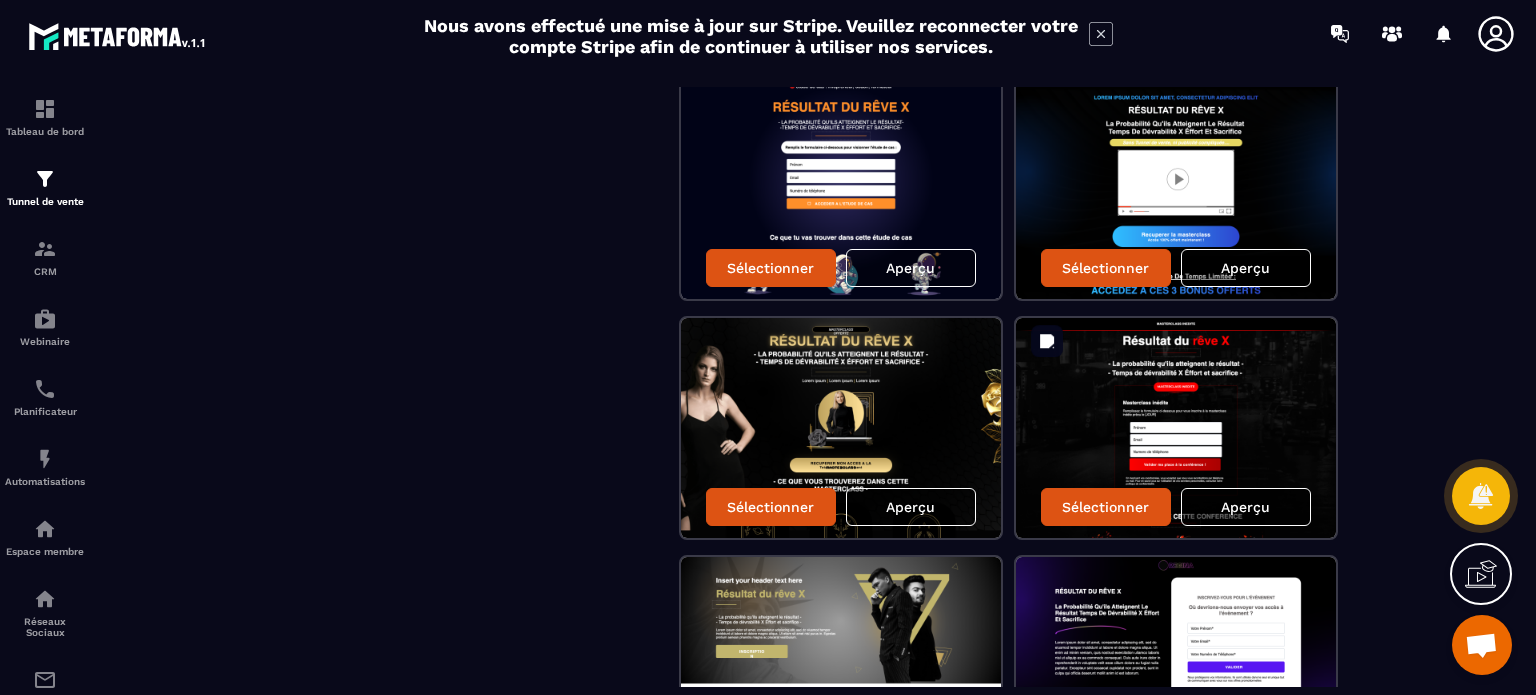 click on "Aperçu" at bounding box center (1245, 507) 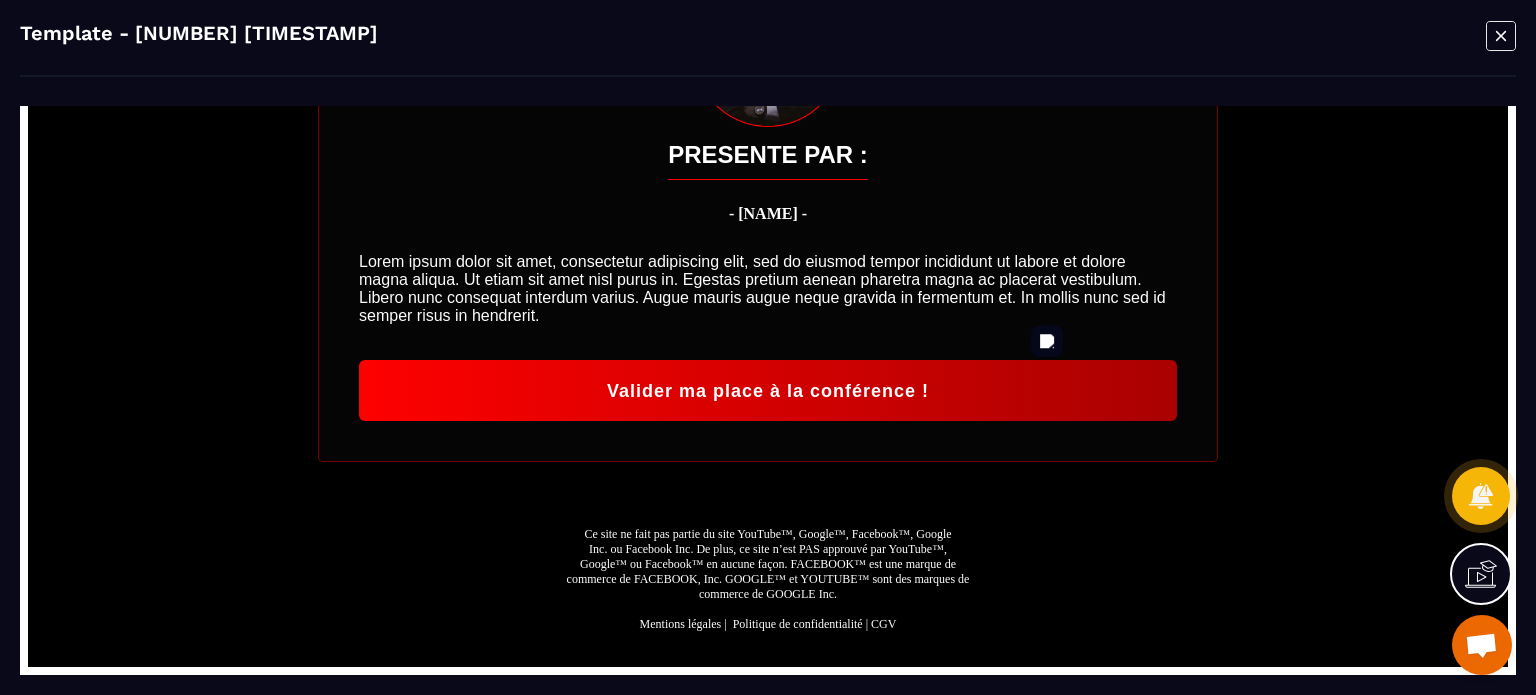 scroll, scrollTop: 1663, scrollLeft: 0, axis: vertical 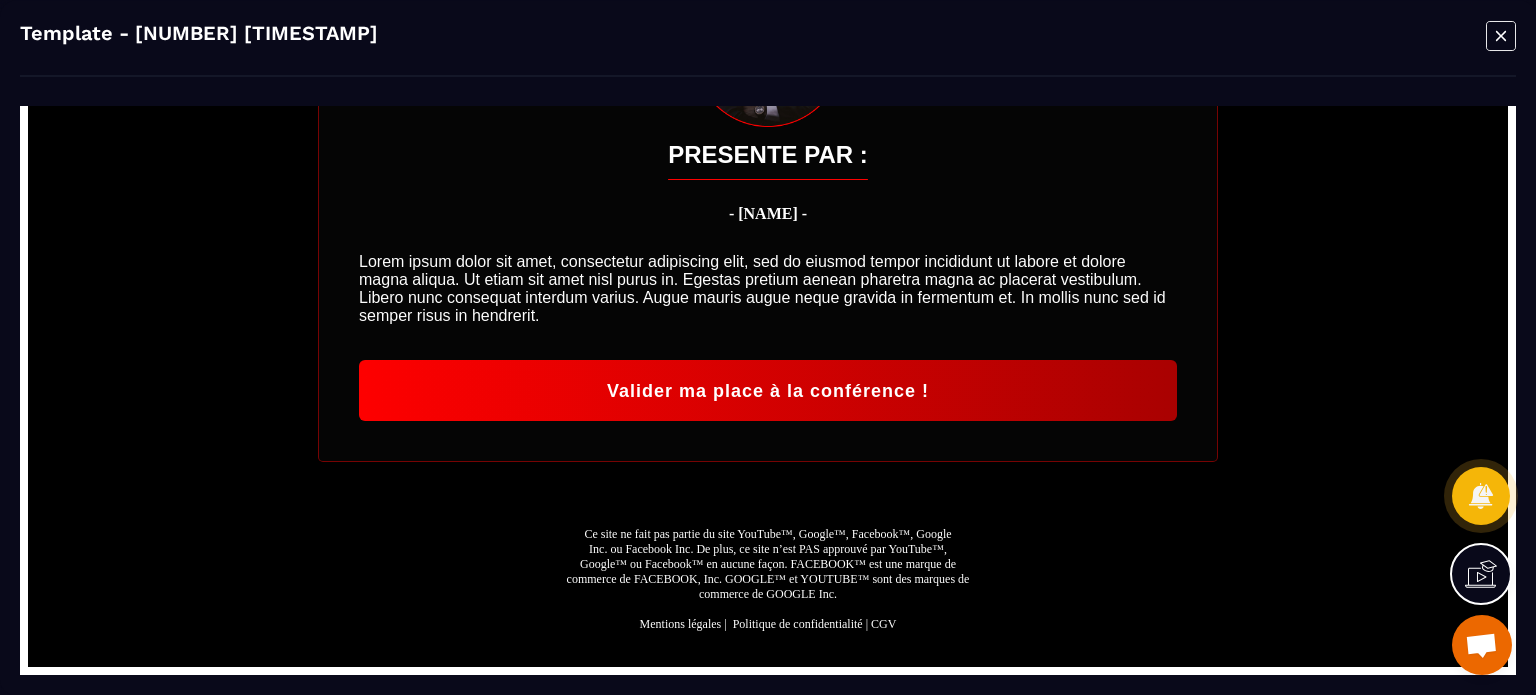 click 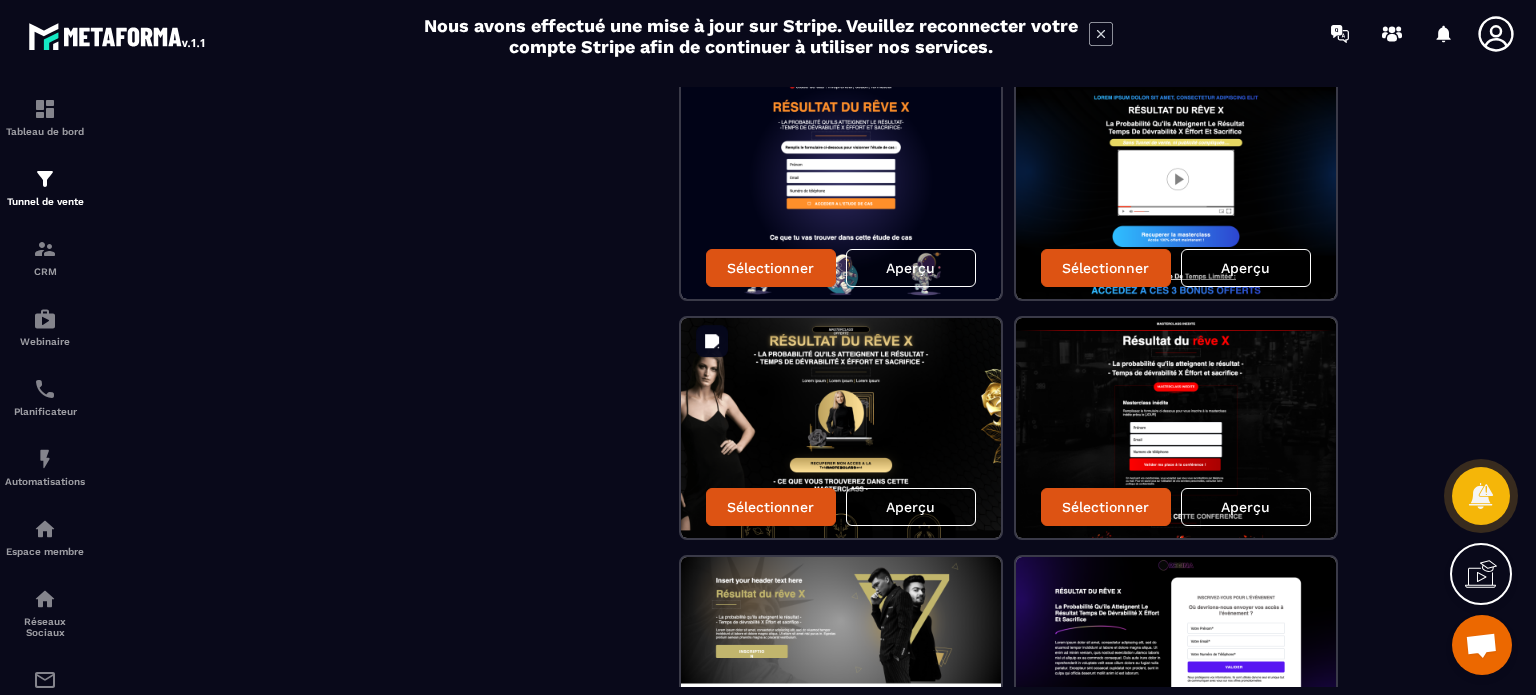 click at bounding box center (841, 428) 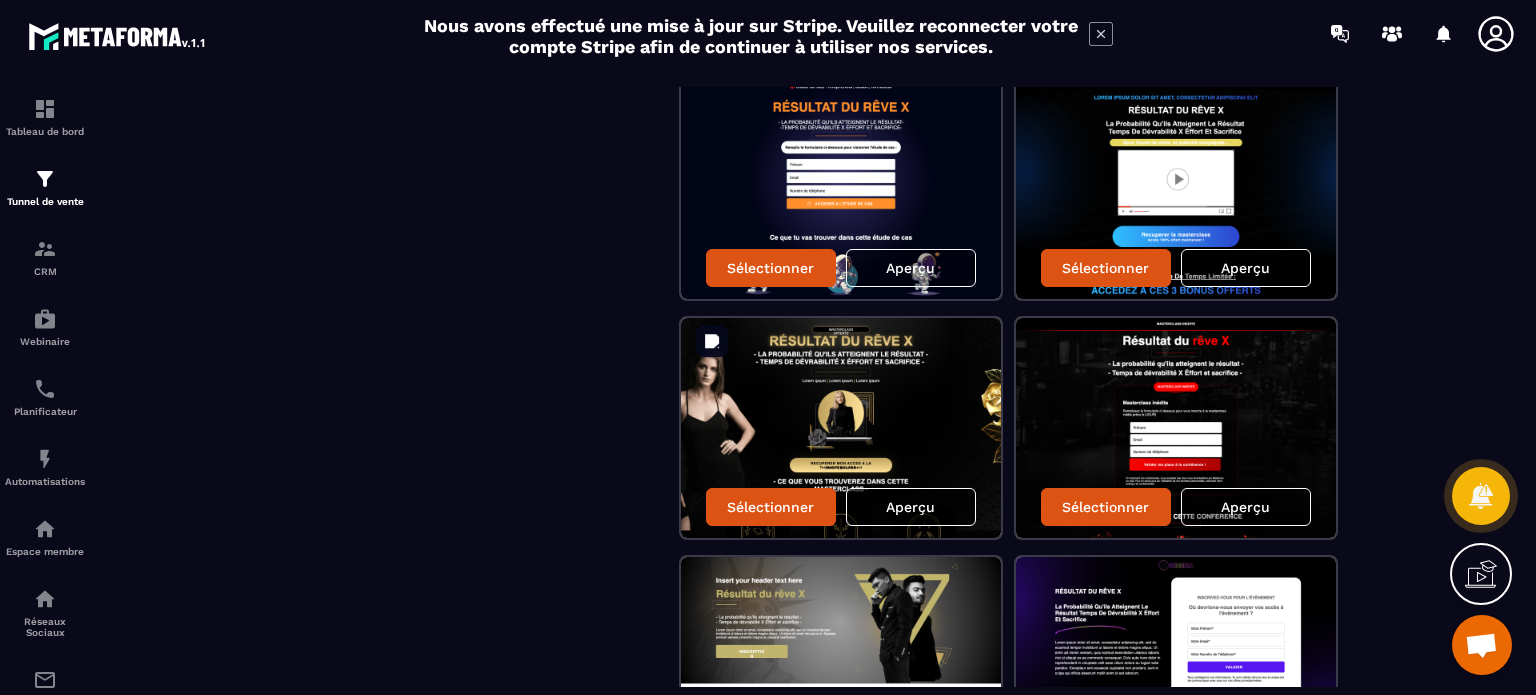 click on "Aperçu" at bounding box center [911, 507] 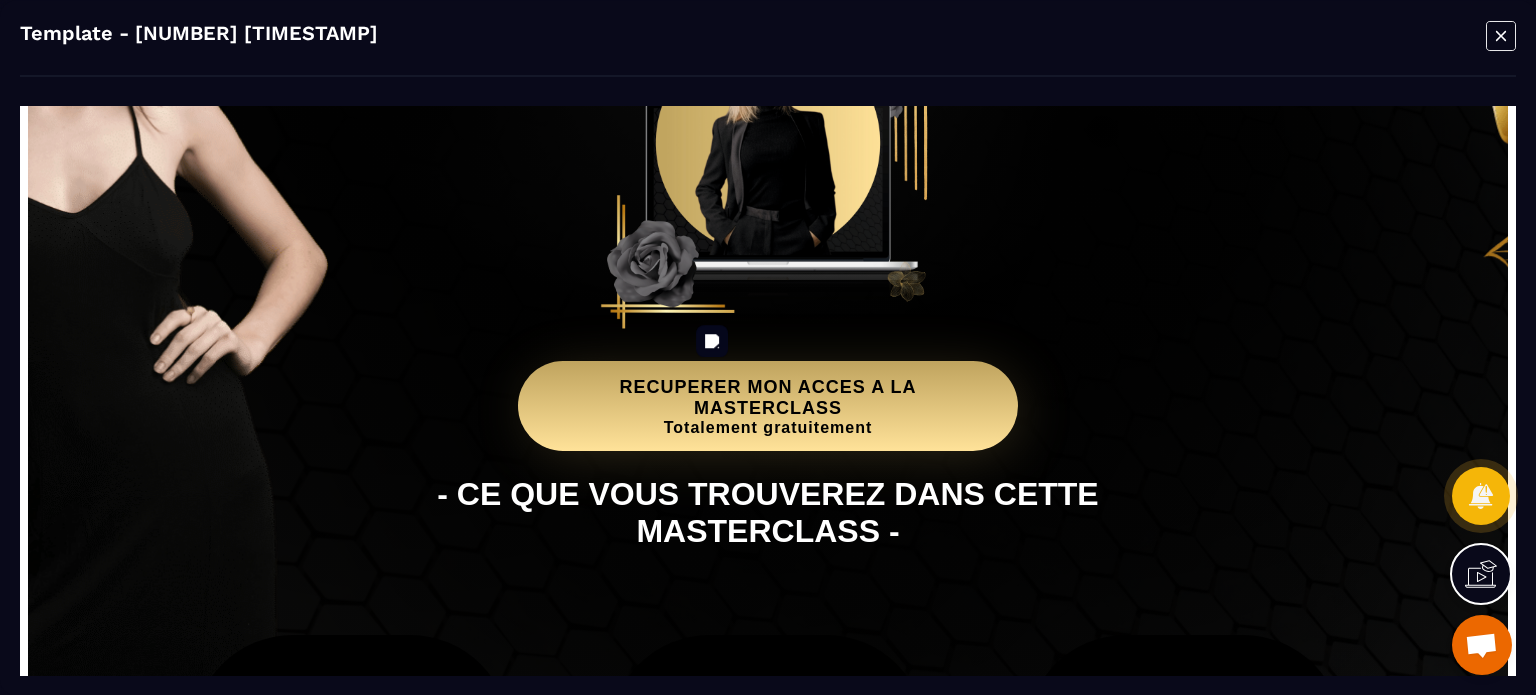 scroll, scrollTop: 32, scrollLeft: 0, axis: vertical 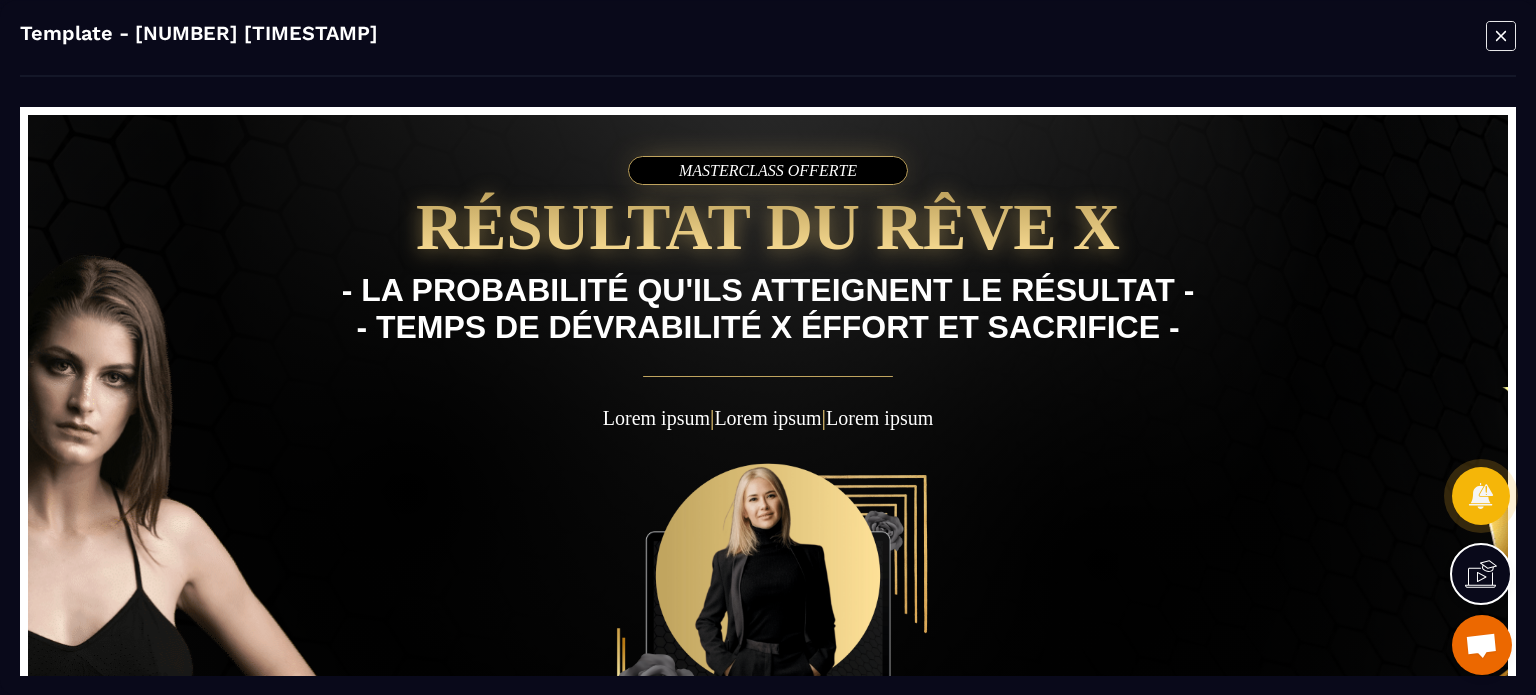 click 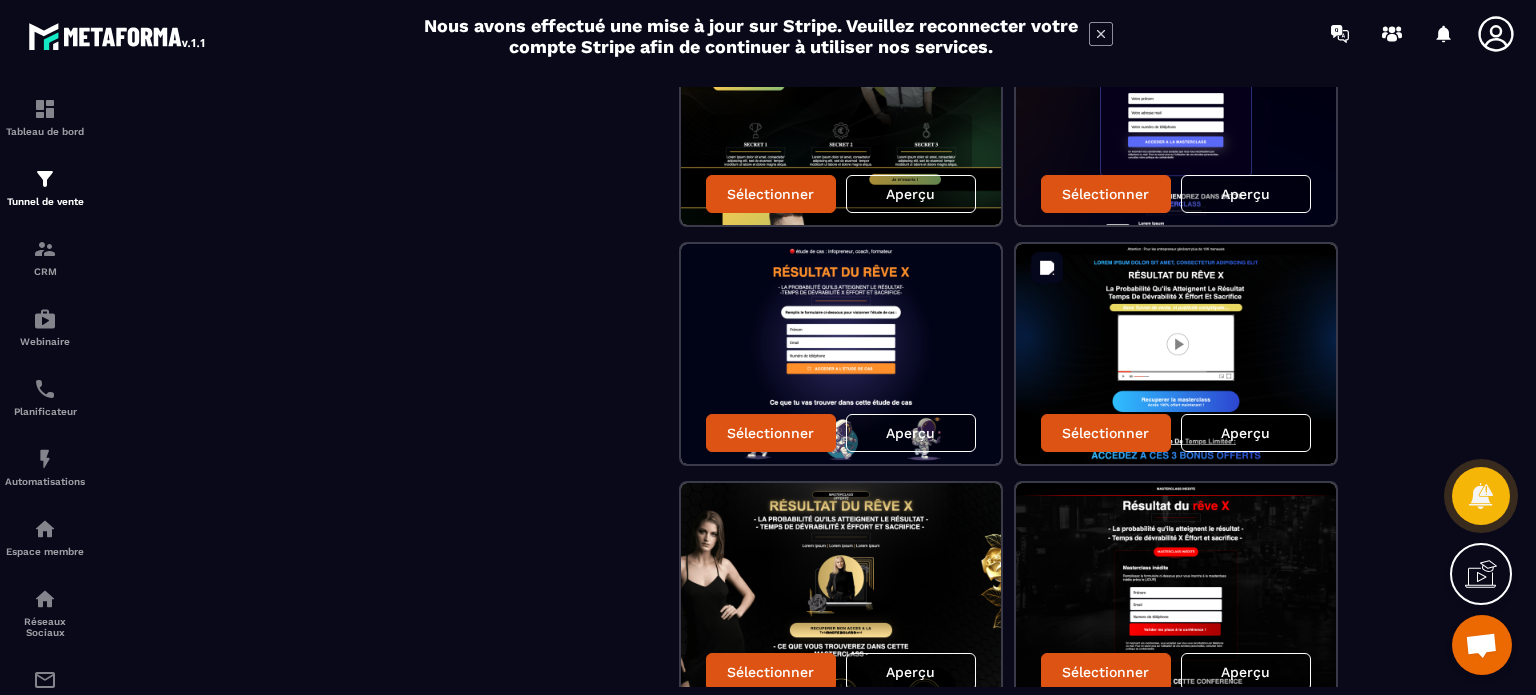 scroll, scrollTop: 2124, scrollLeft: 0, axis: vertical 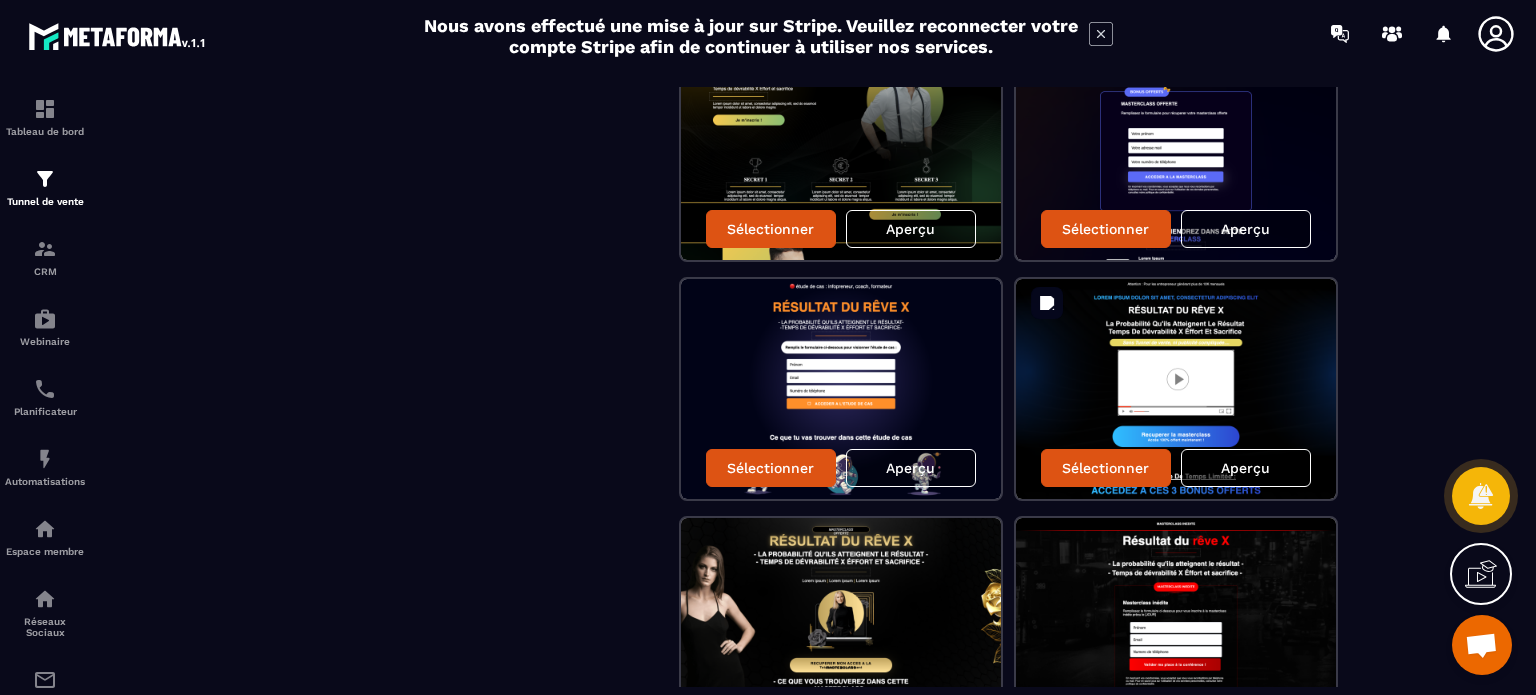 click on "Aperçu" at bounding box center [1245, 468] 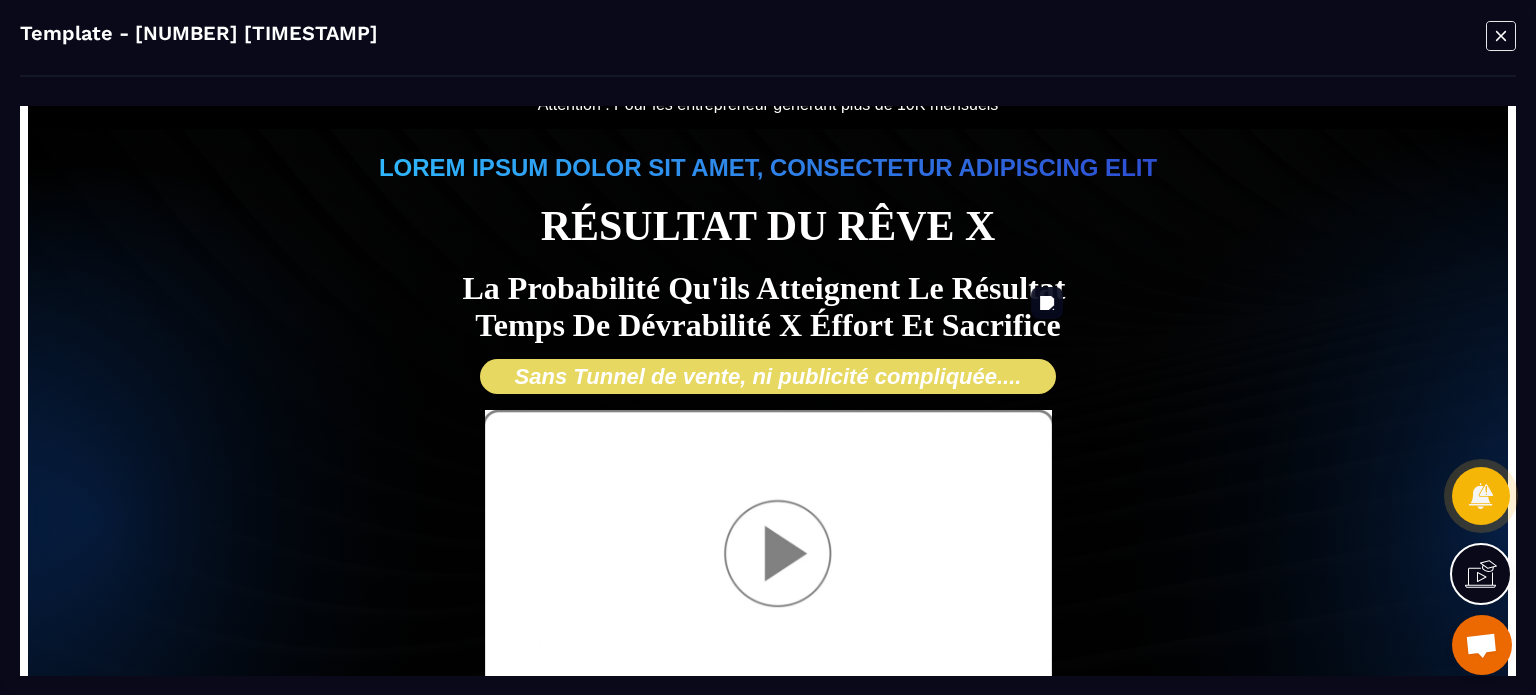 scroll, scrollTop: 0, scrollLeft: 0, axis: both 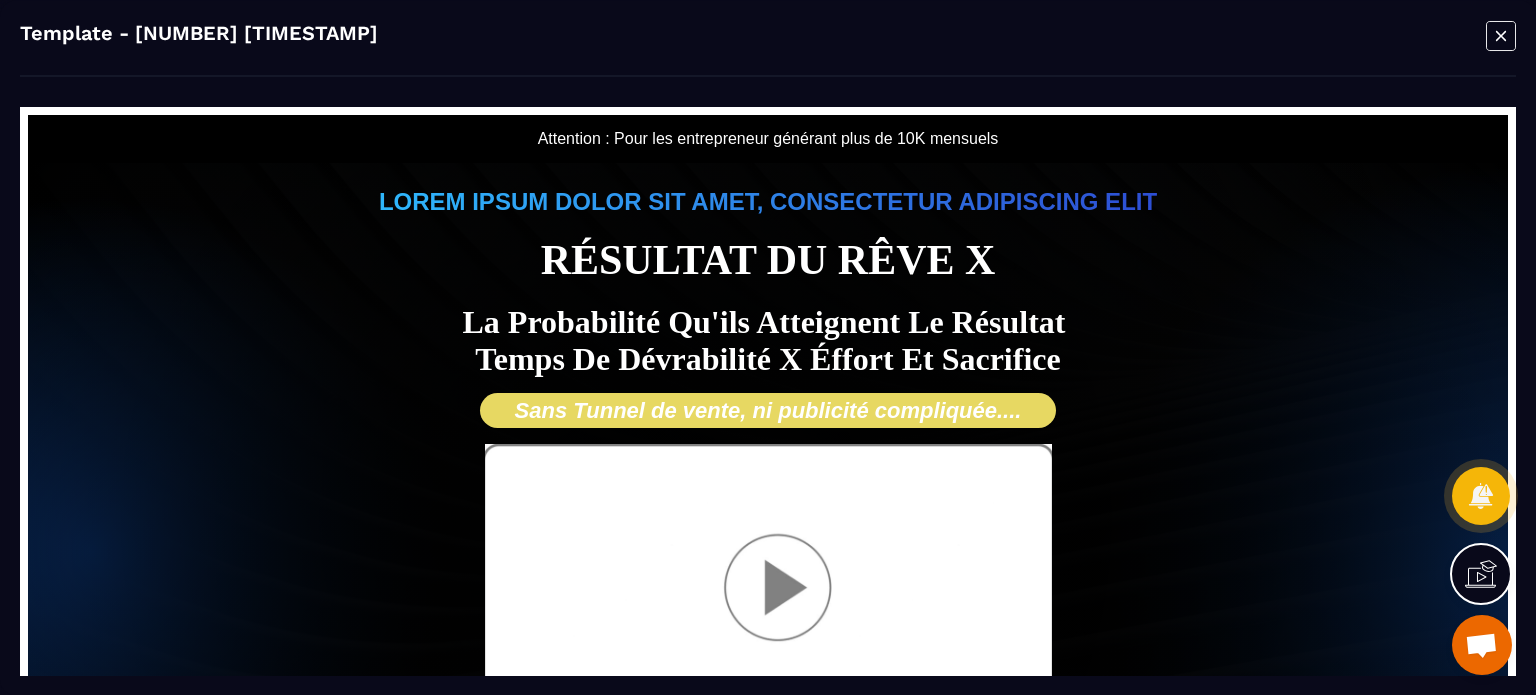 click 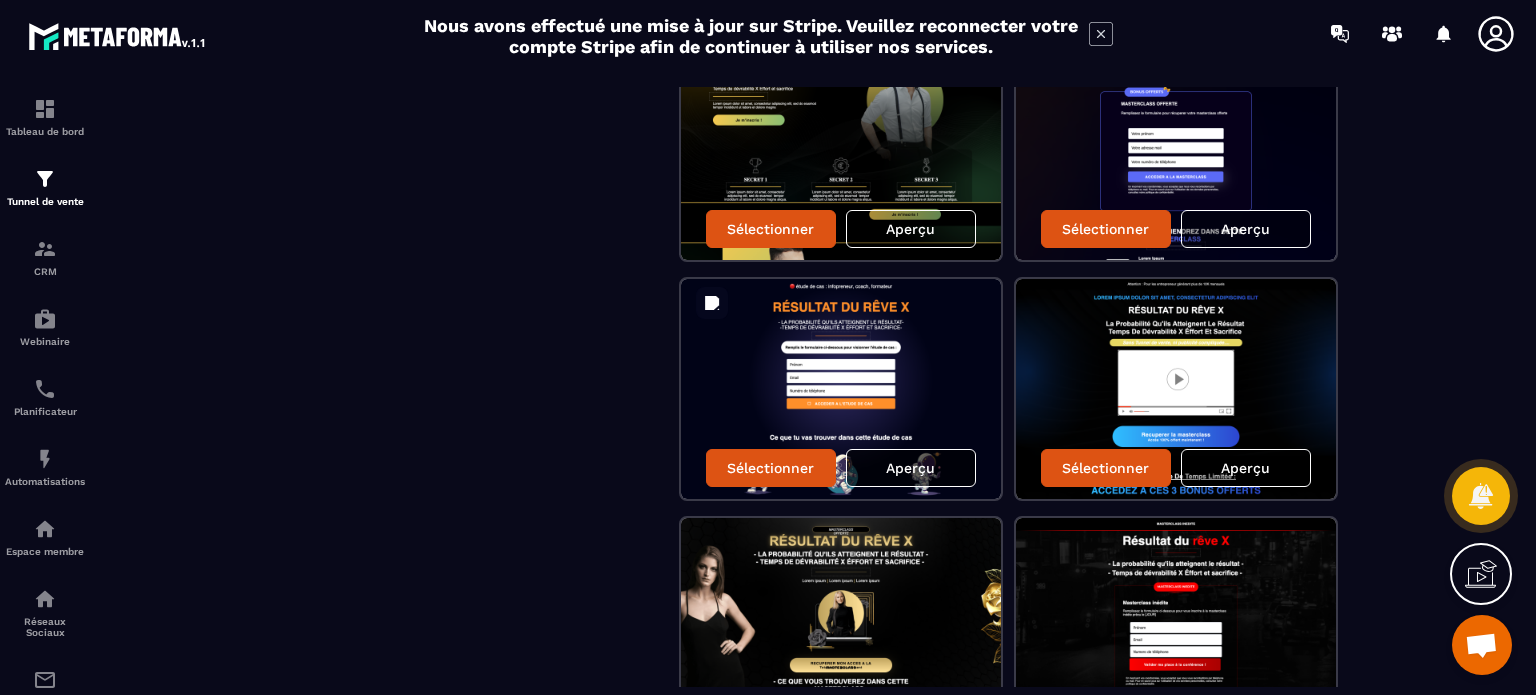 click on "Aperçu" at bounding box center [910, 468] 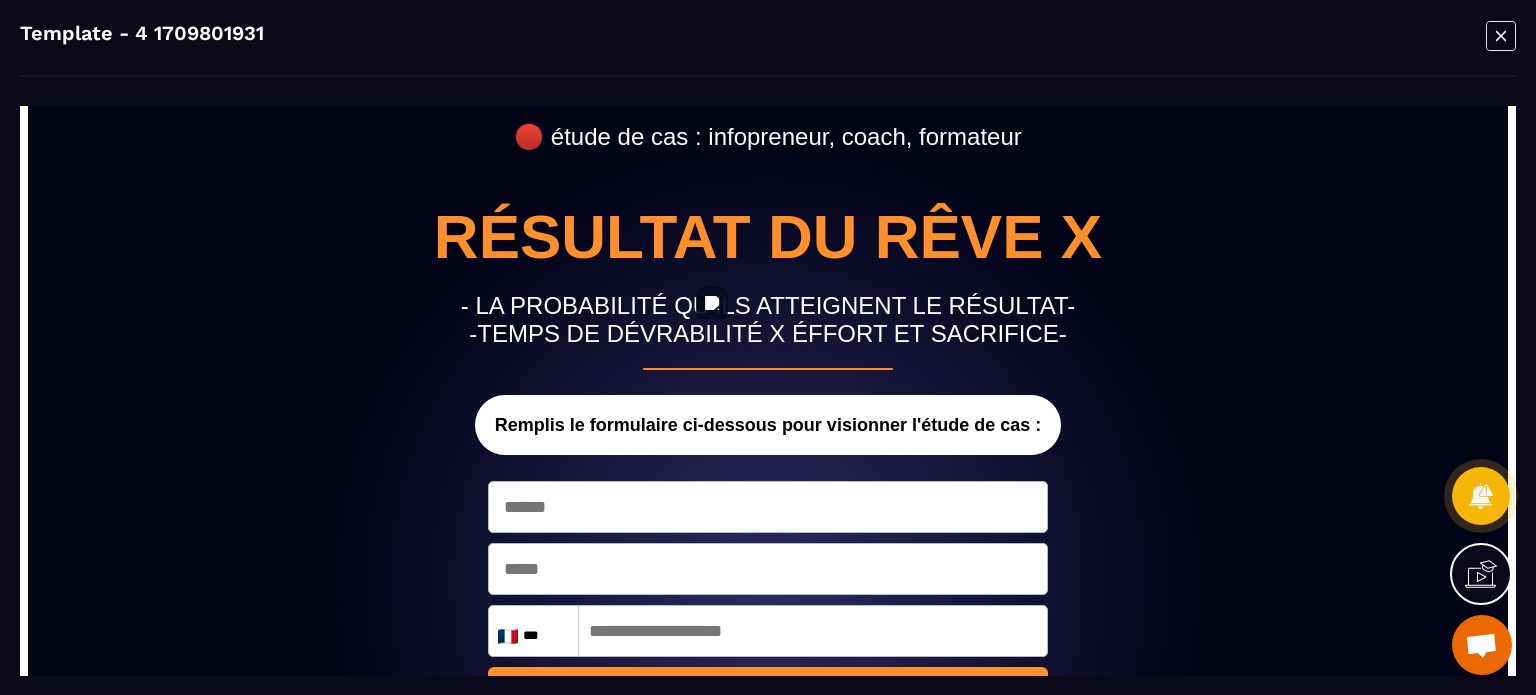 scroll, scrollTop: 0, scrollLeft: 0, axis: both 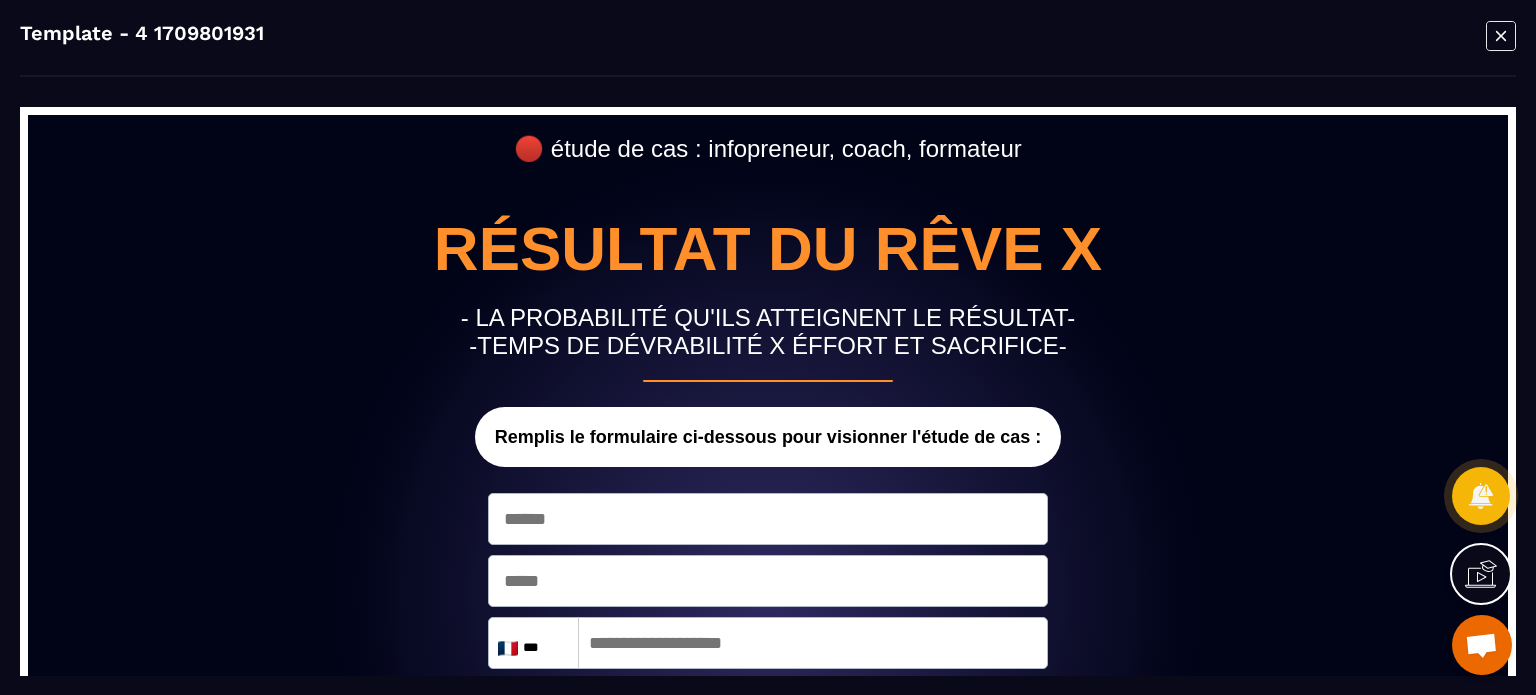 click 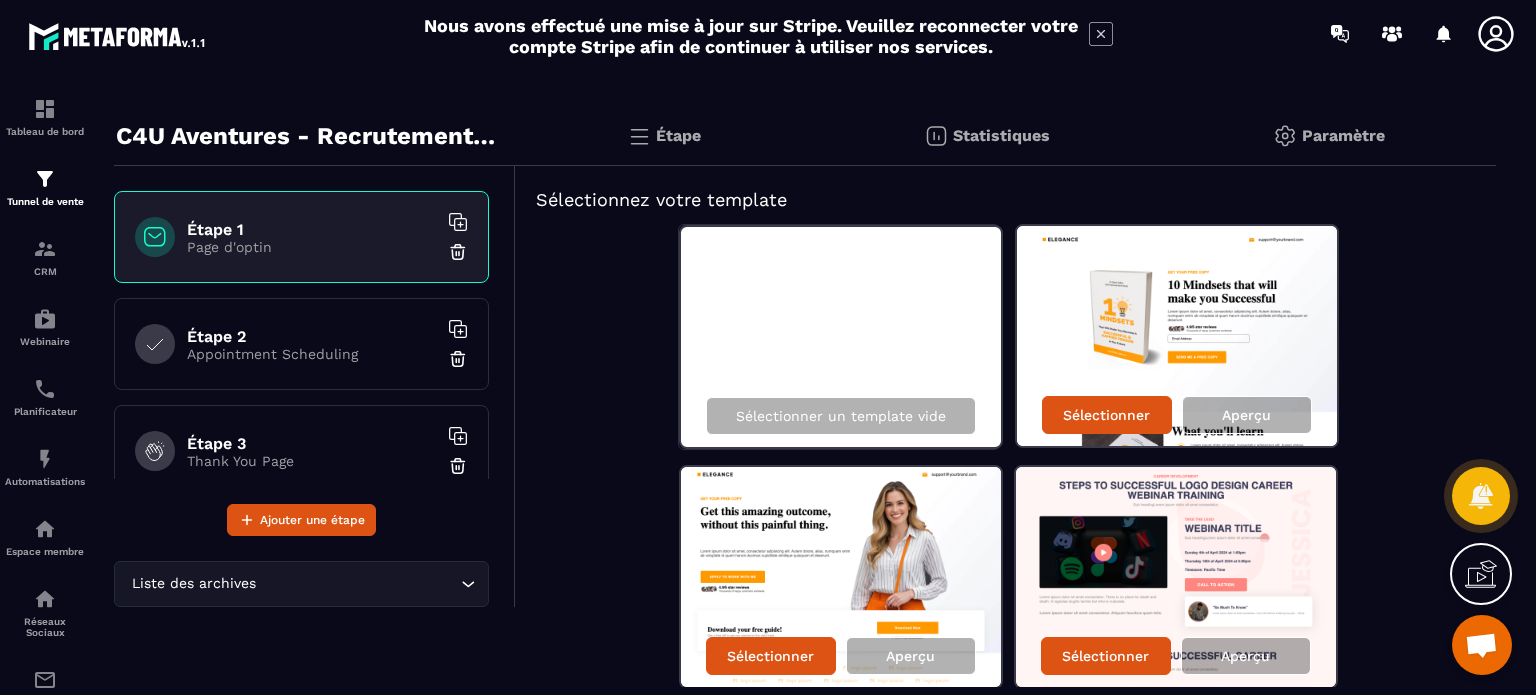 scroll, scrollTop: 124, scrollLeft: 0, axis: vertical 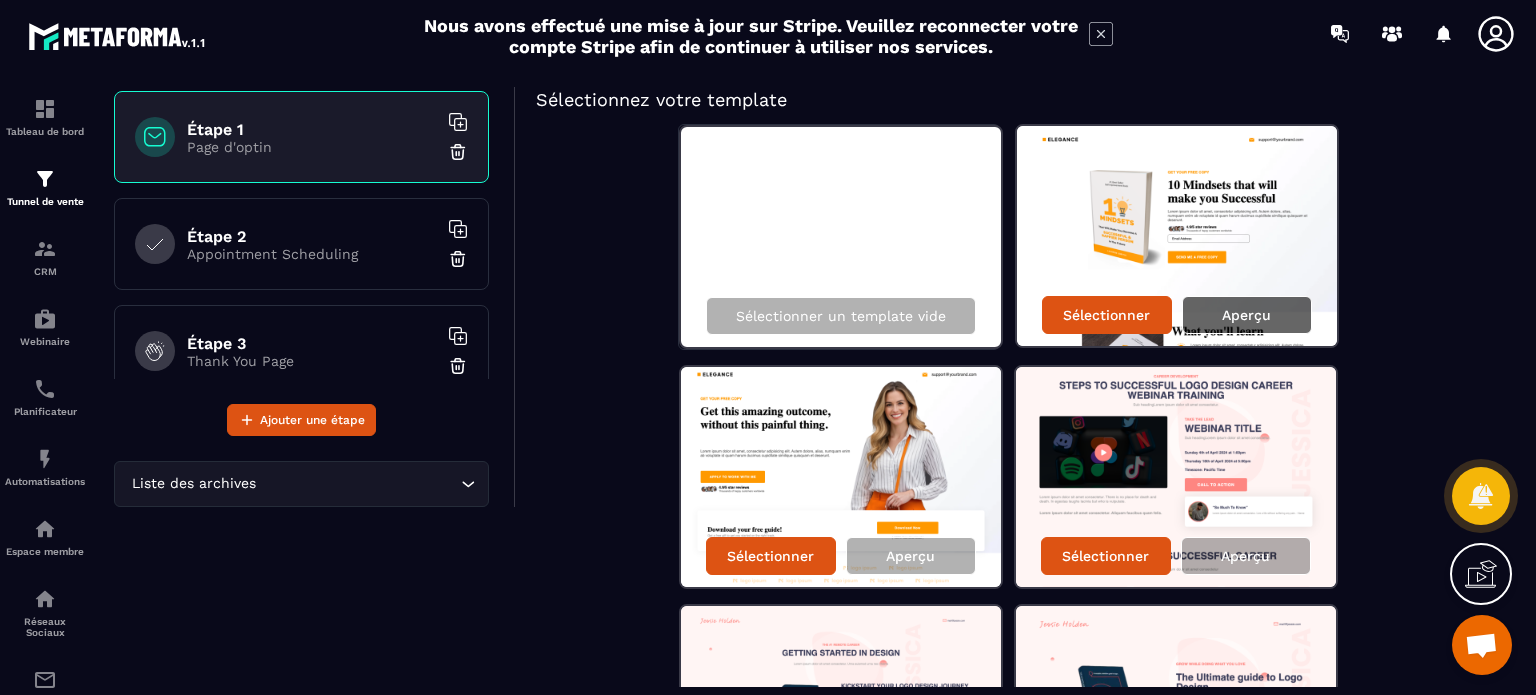 click on "Aperçu" at bounding box center [1246, 315] 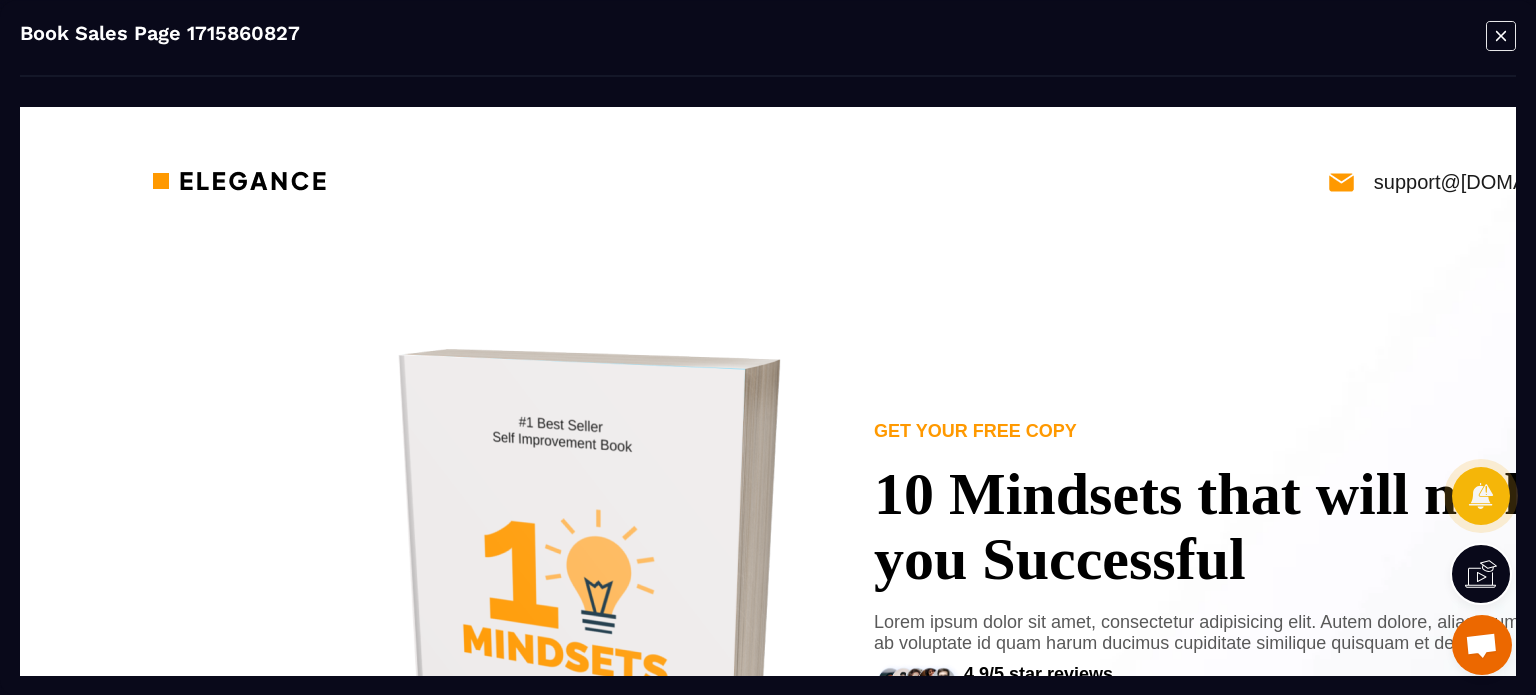 scroll, scrollTop: 0, scrollLeft: 0, axis: both 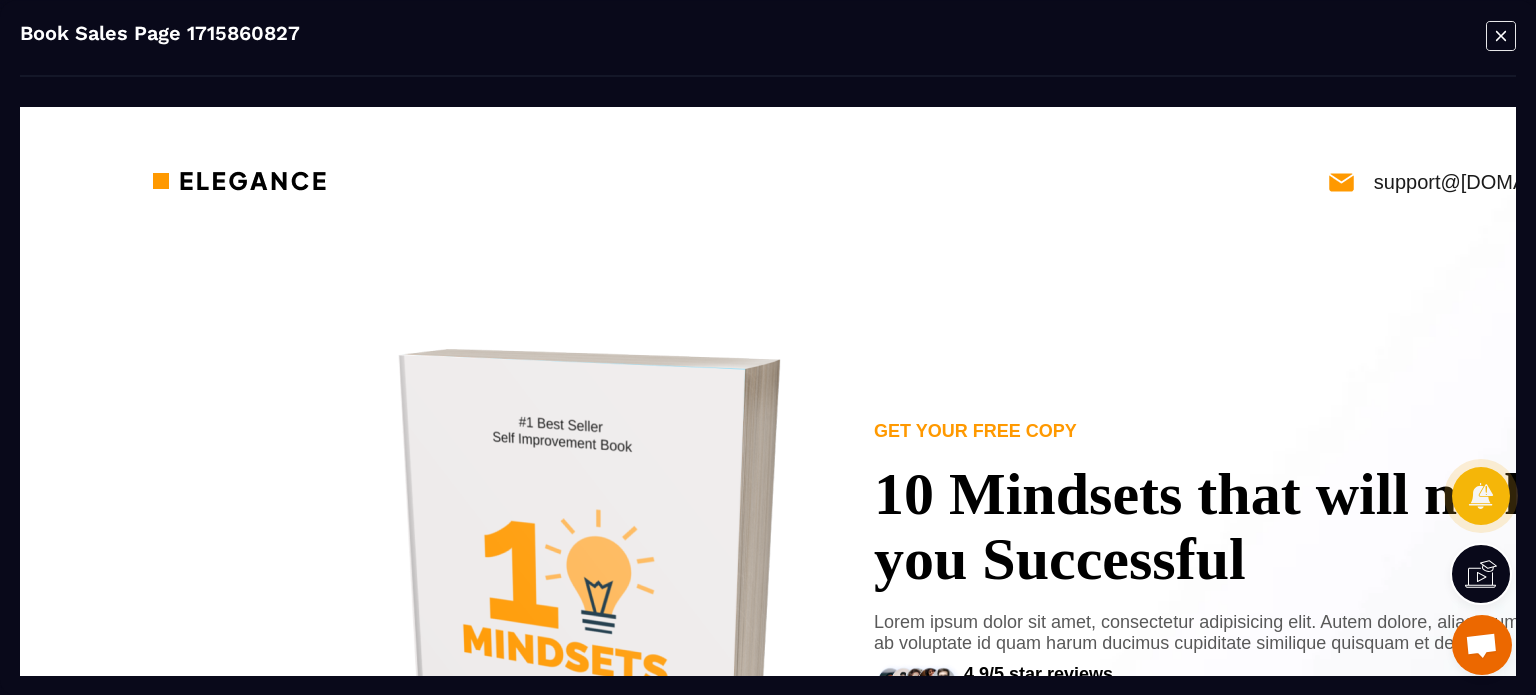 click 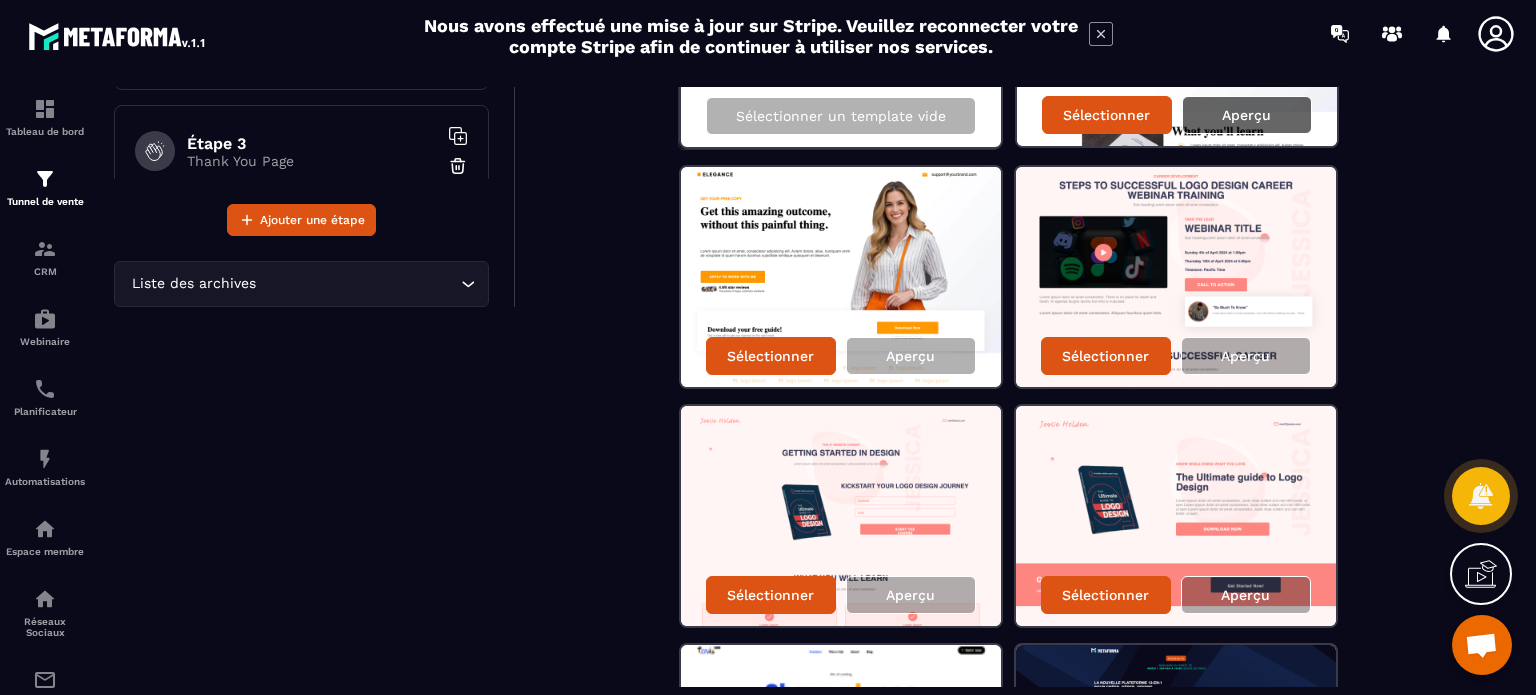 scroll, scrollTop: 424, scrollLeft: 0, axis: vertical 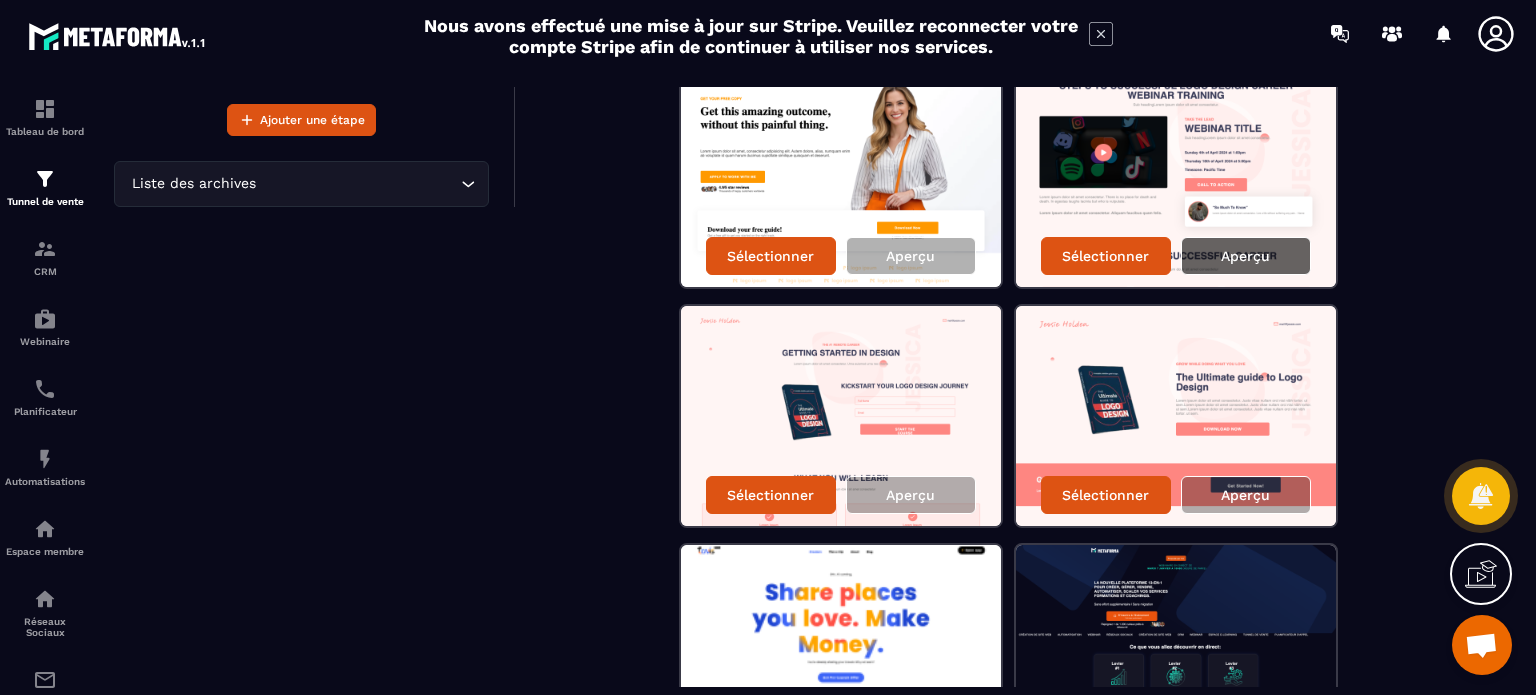 click on "Aperçu" at bounding box center (1245, 256) 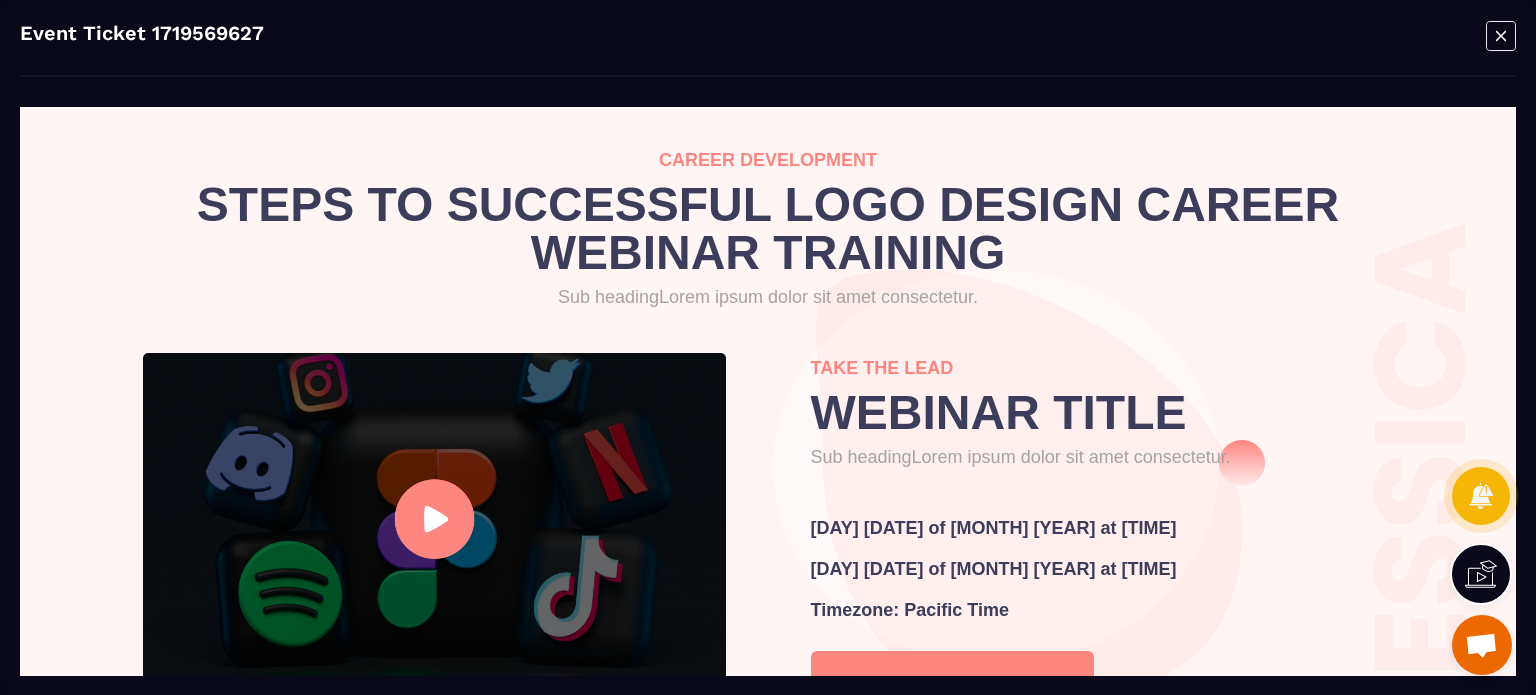 scroll, scrollTop: 0, scrollLeft: 0, axis: both 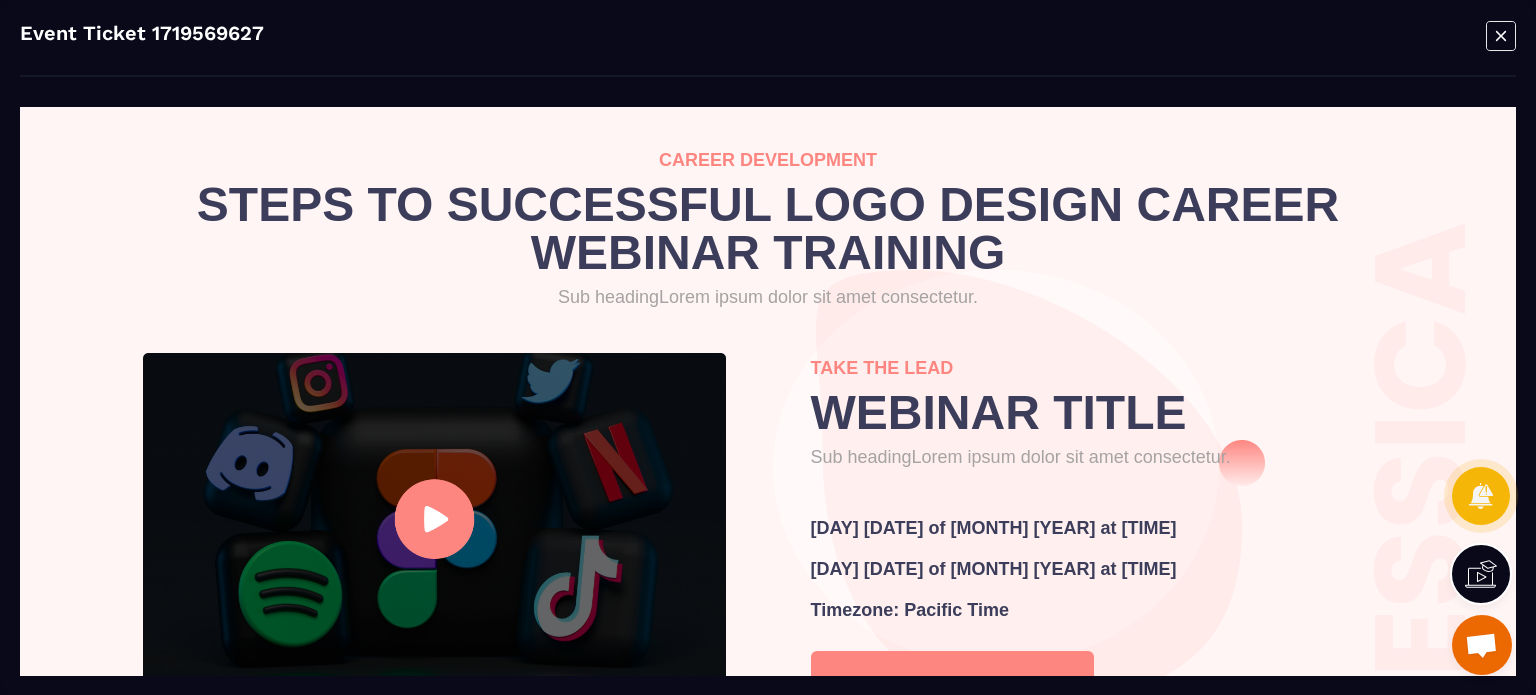 click 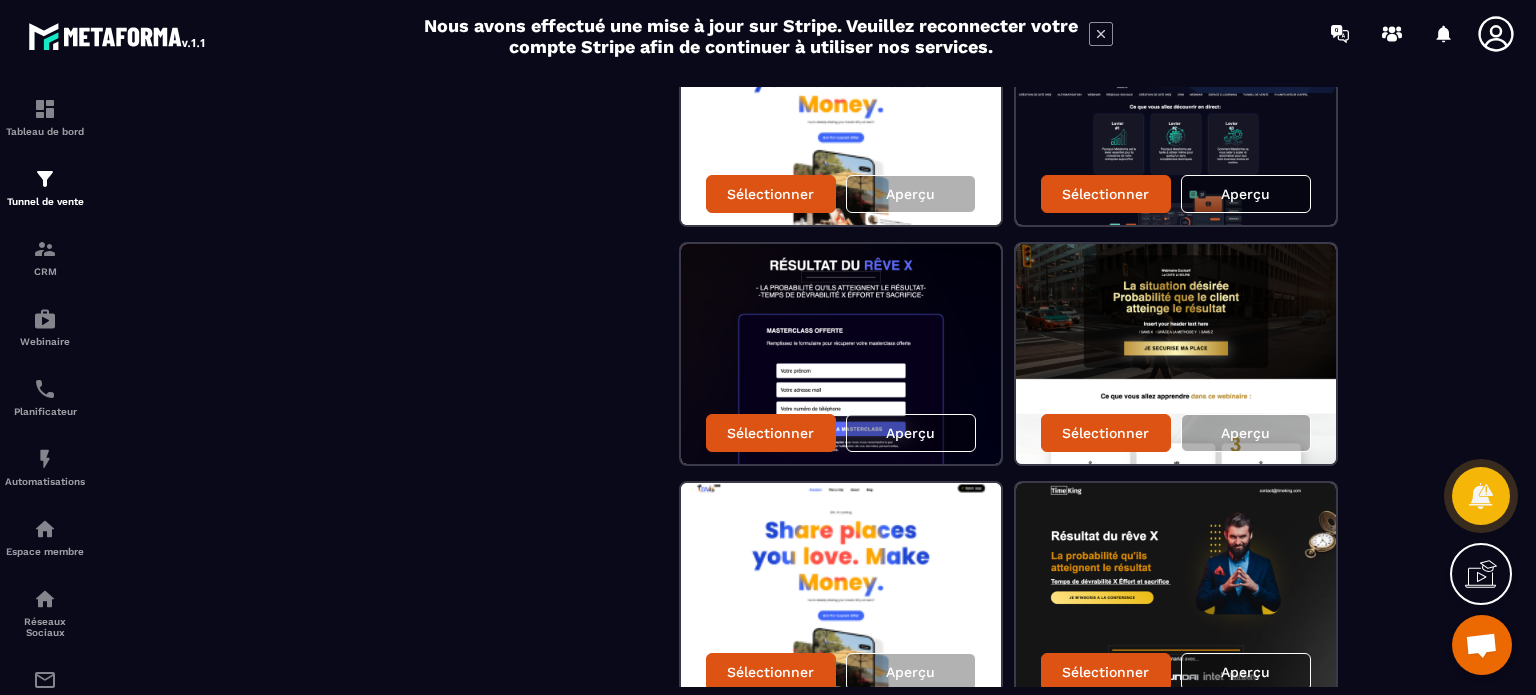 scroll, scrollTop: 1000, scrollLeft: 0, axis: vertical 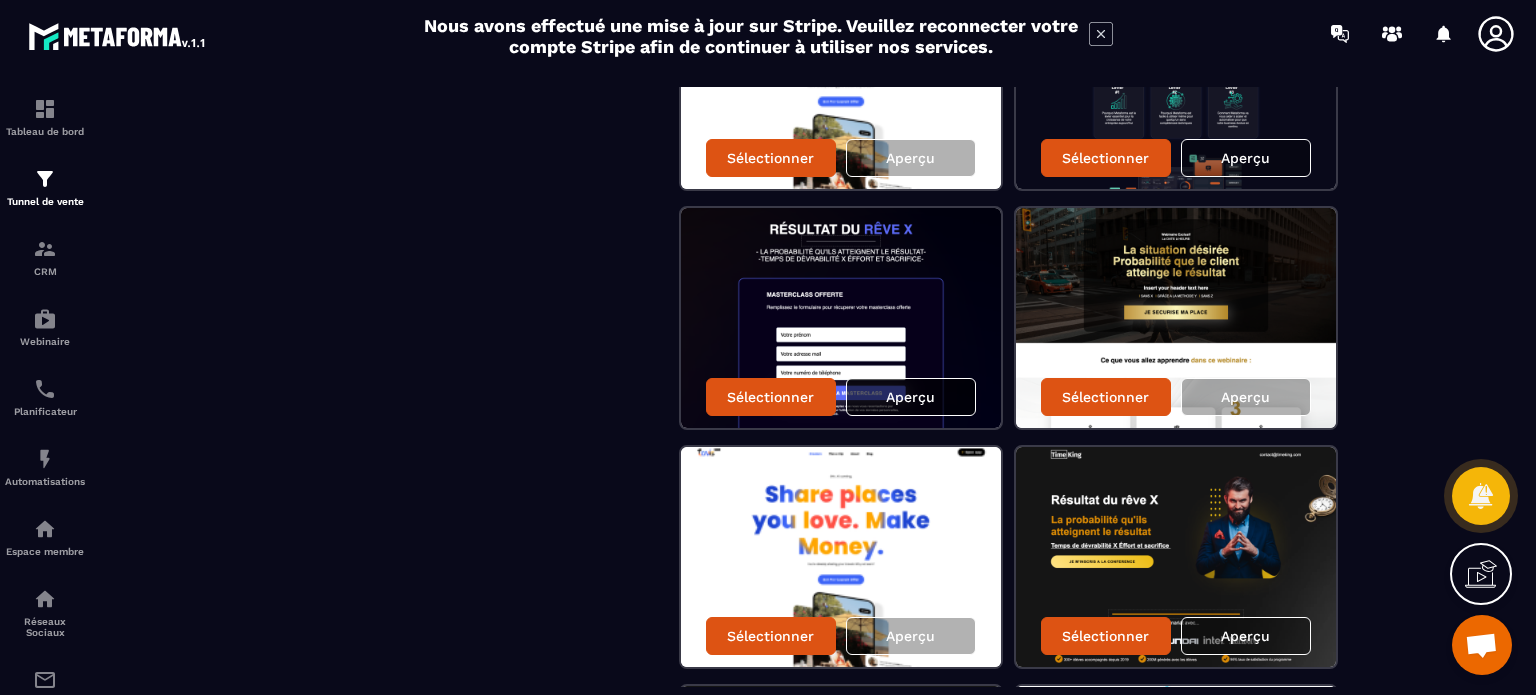 click on "Aperçu" at bounding box center (911, 397) 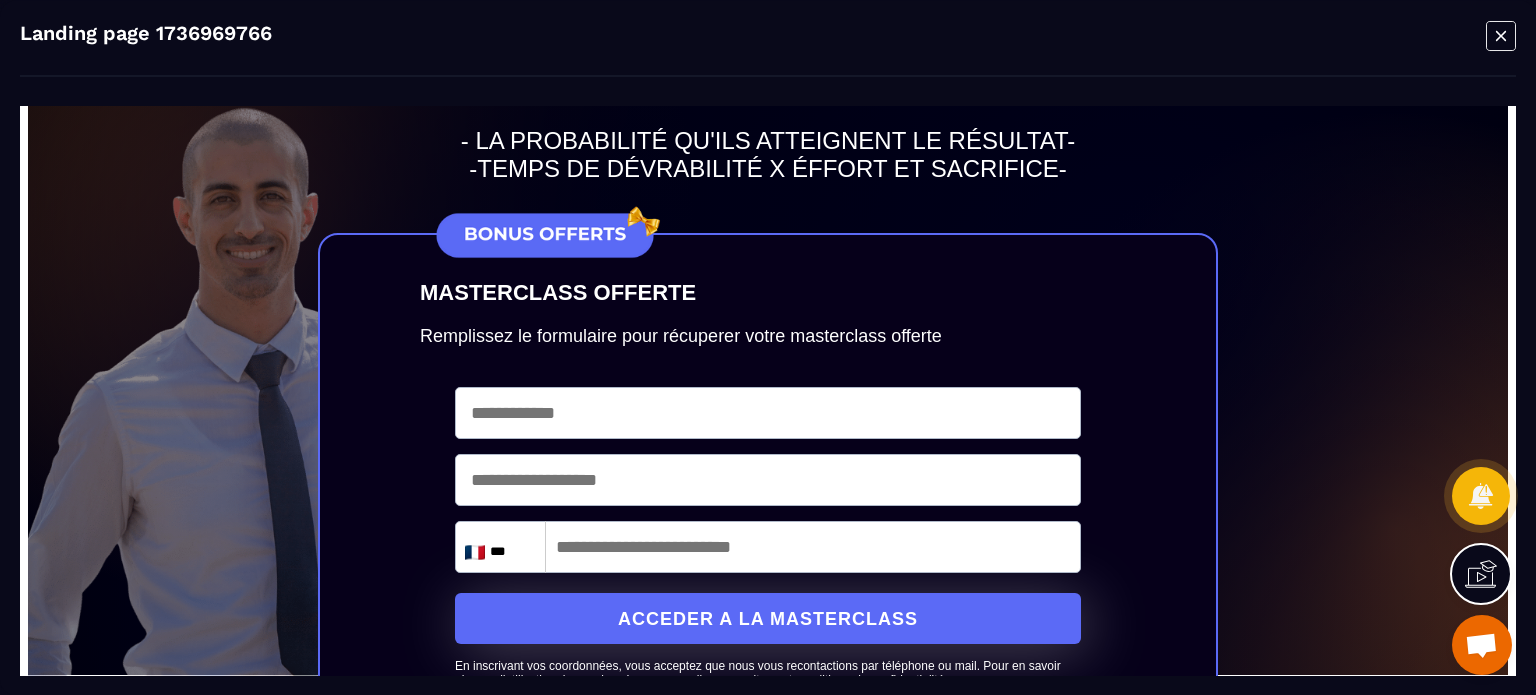 scroll, scrollTop: 100, scrollLeft: 0, axis: vertical 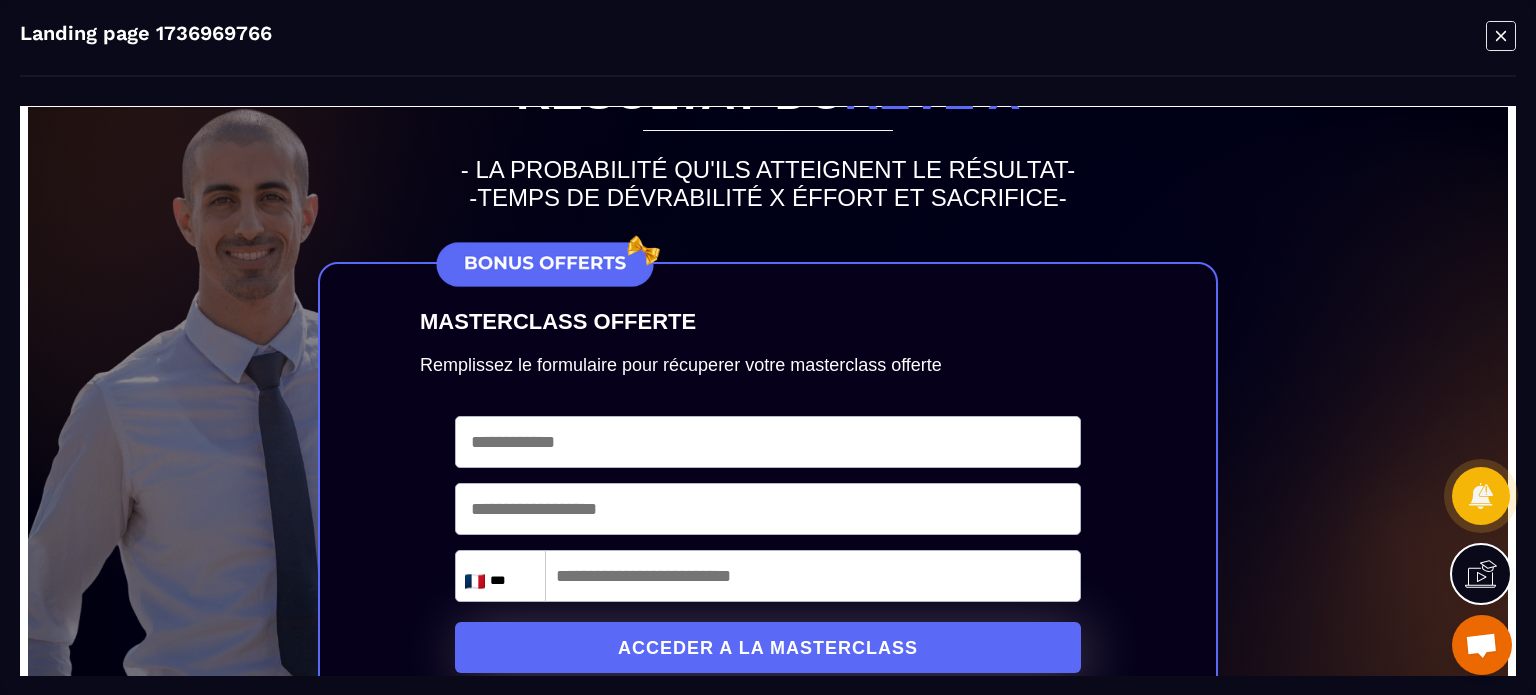 click 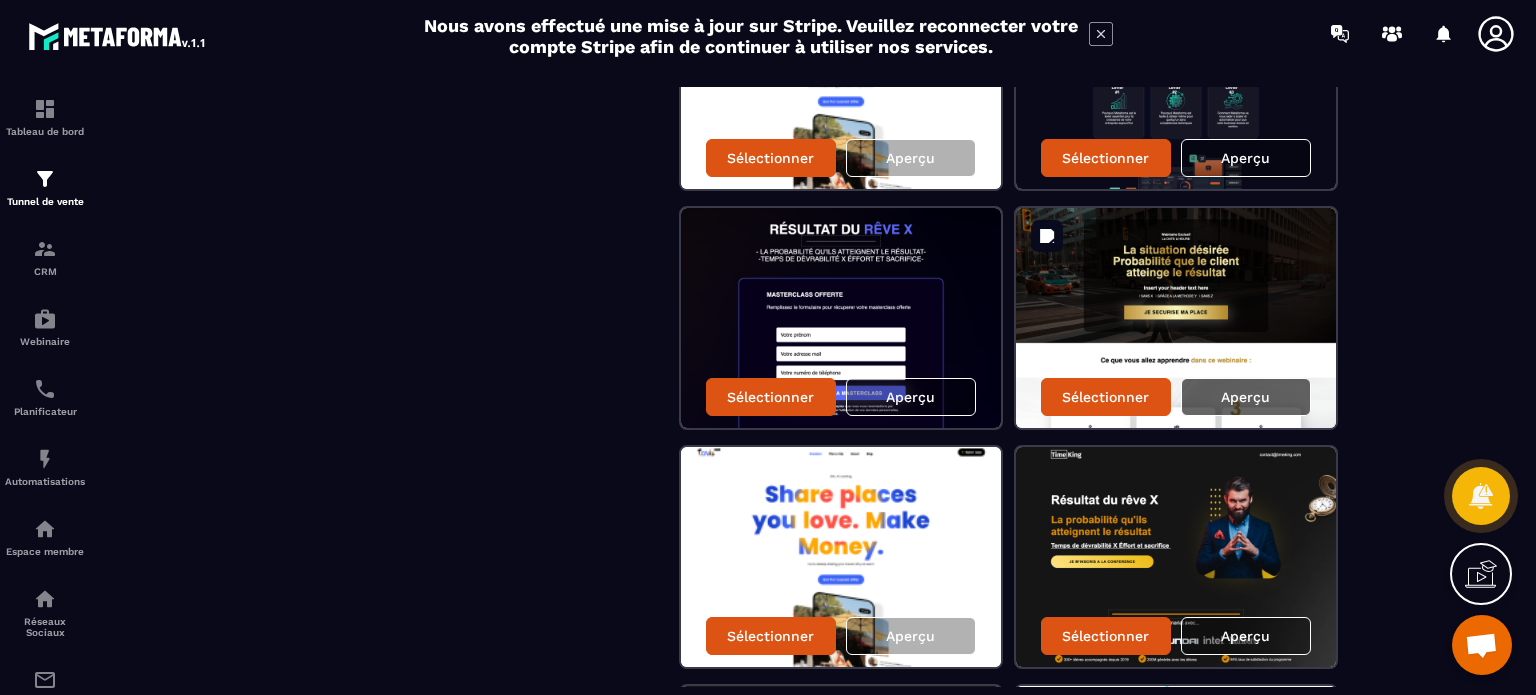 click on "Aperçu" at bounding box center (1245, 397) 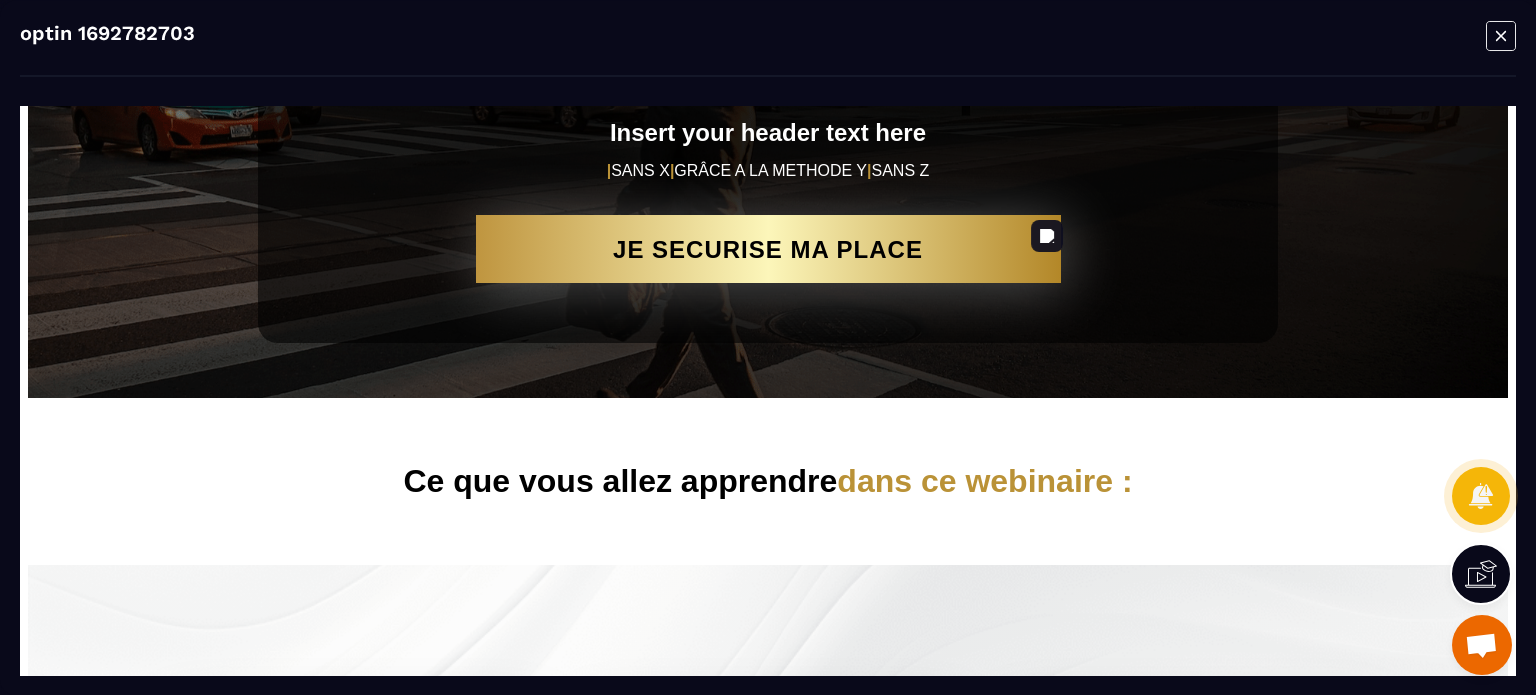 scroll, scrollTop: 0, scrollLeft: 0, axis: both 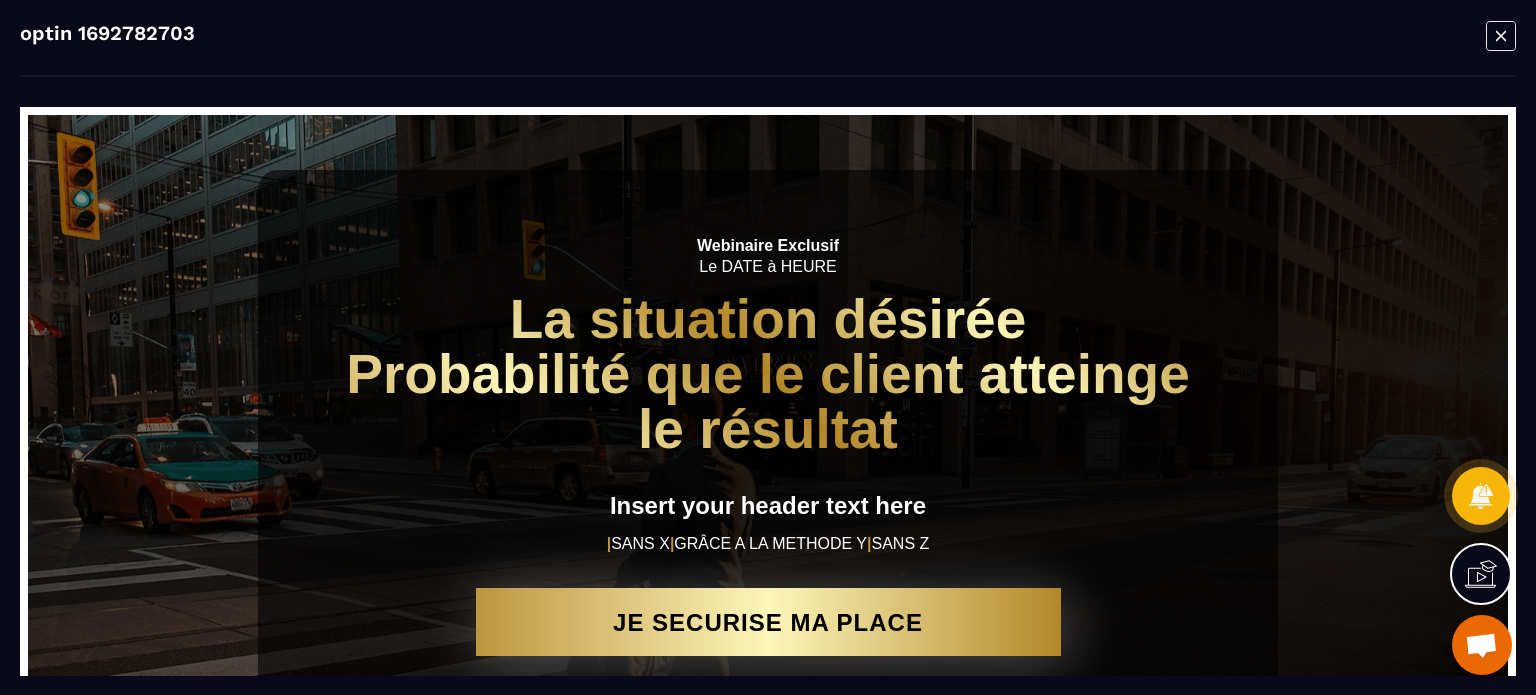 click 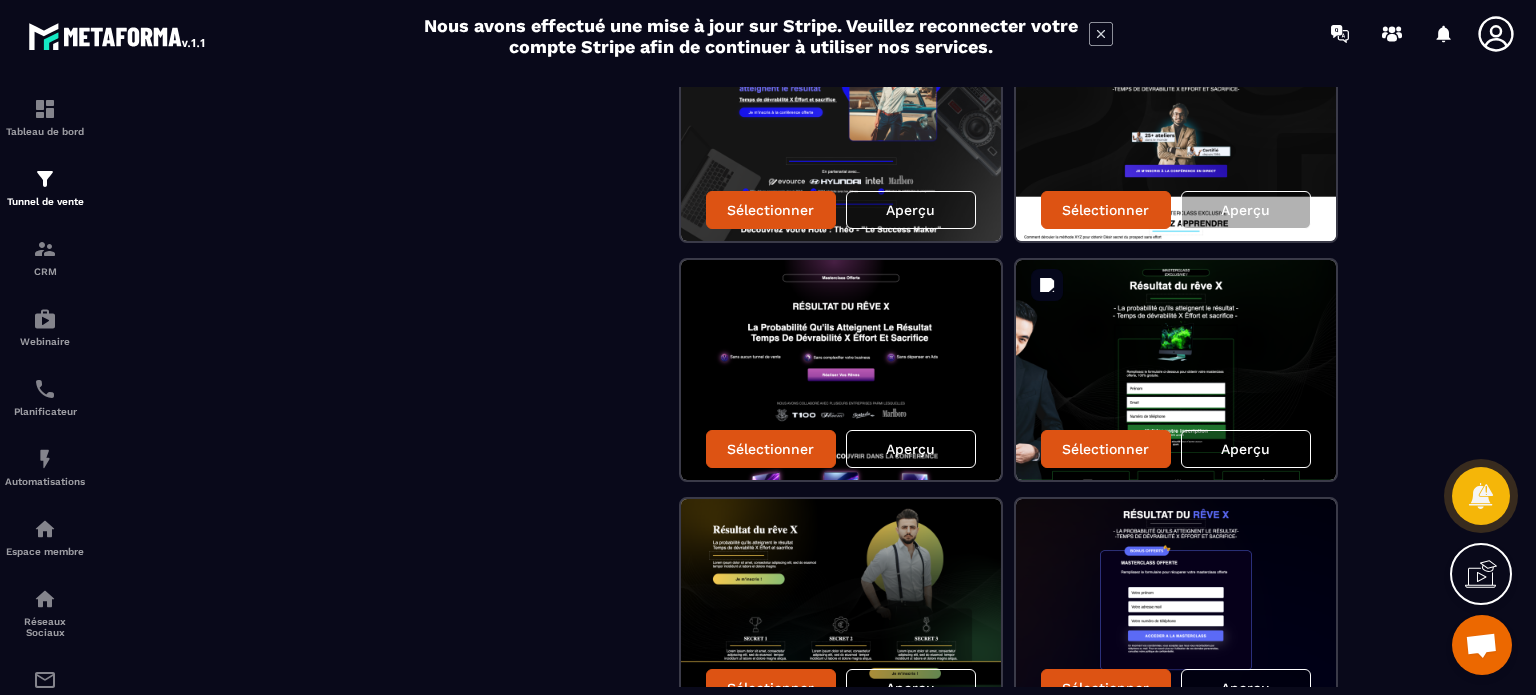 scroll, scrollTop: 1700, scrollLeft: 0, axis: vertical 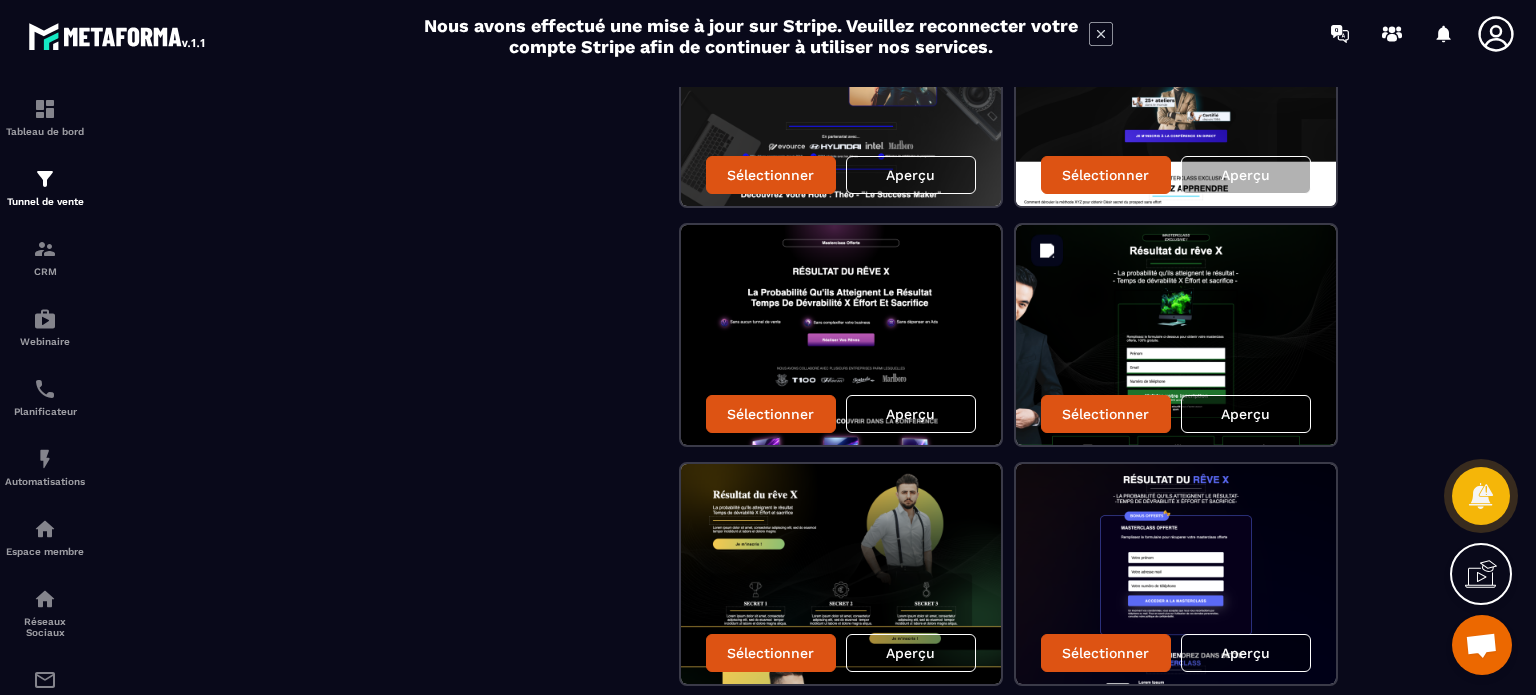 click on "Aperçu" at bounding box center (1245, 414) 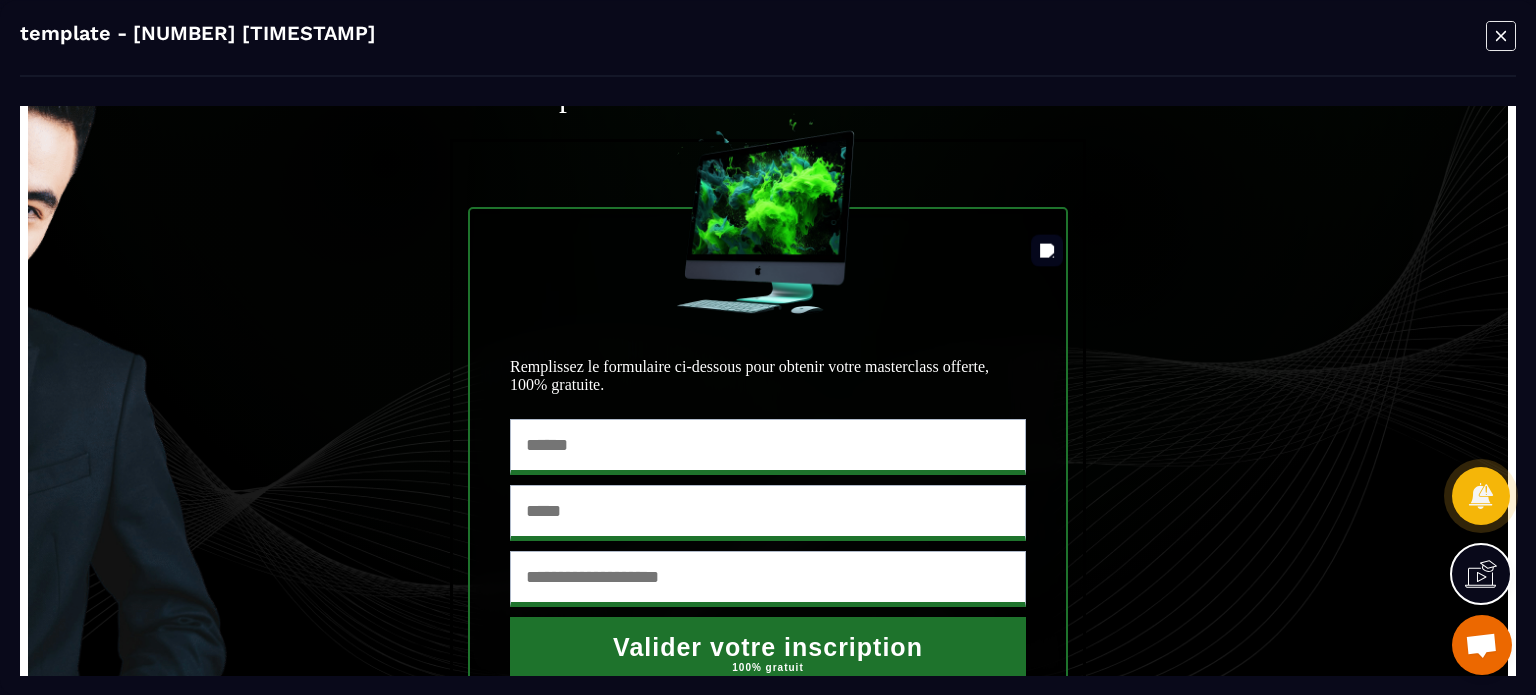 scroll, scrollTop: 300, scrollLeft: 0, axis: vertical 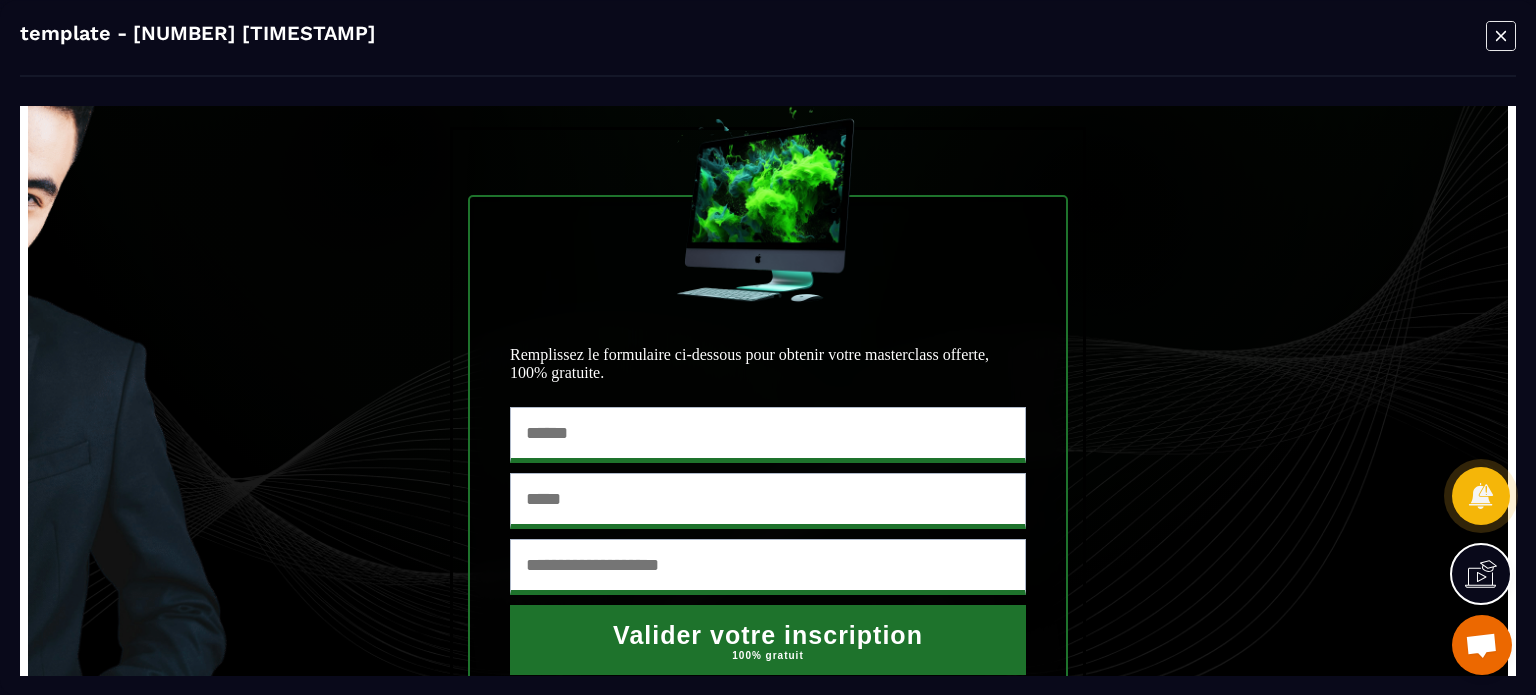 click 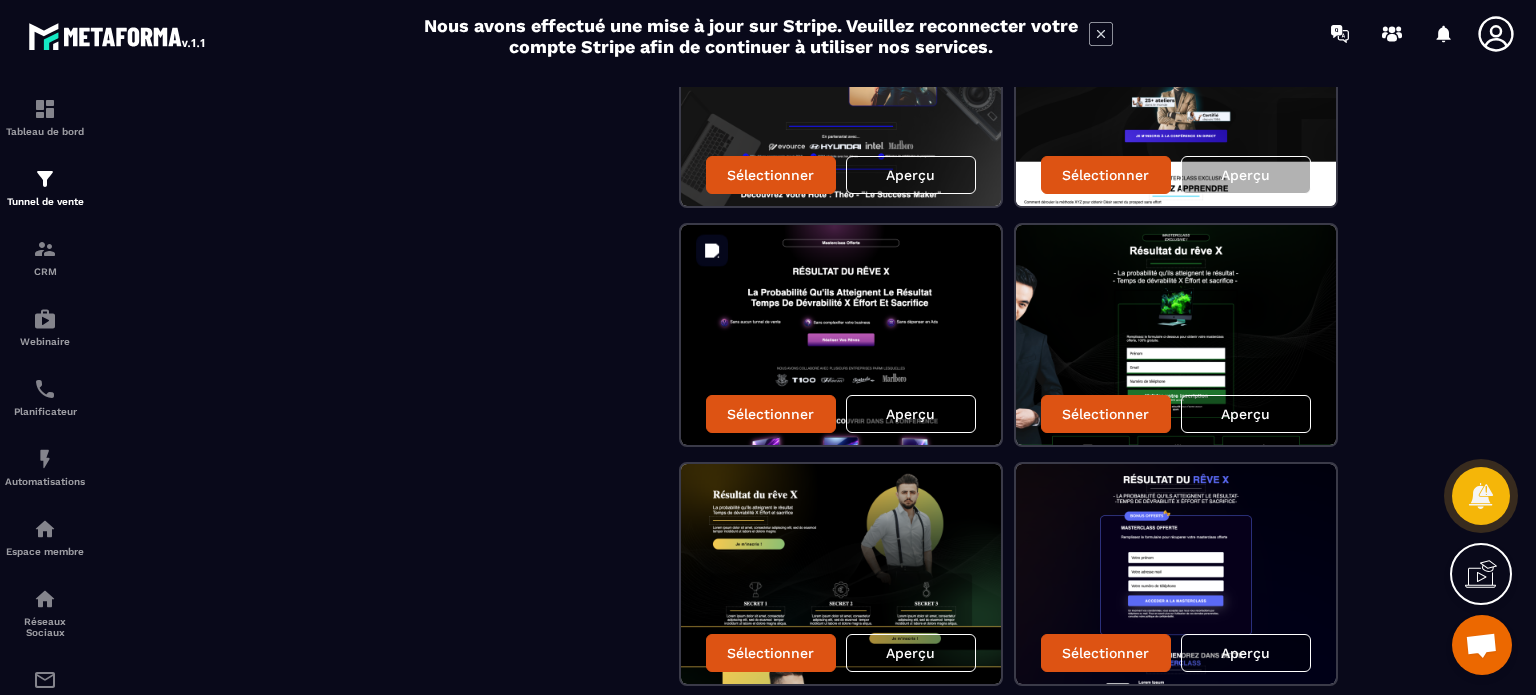 click on "Aperçu" at bounding box center (910, 414) 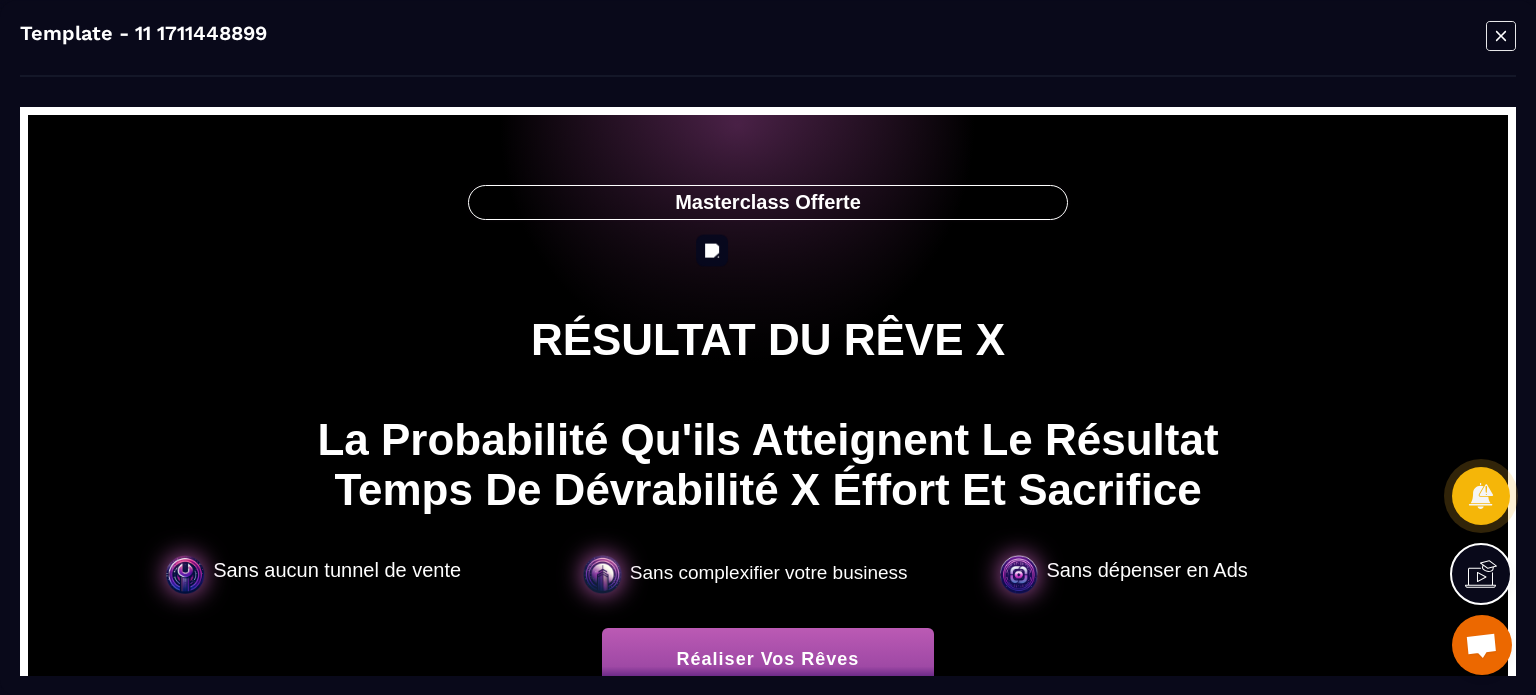 scroll, scrollTop: 0, scrollLeft: 0, axis: both 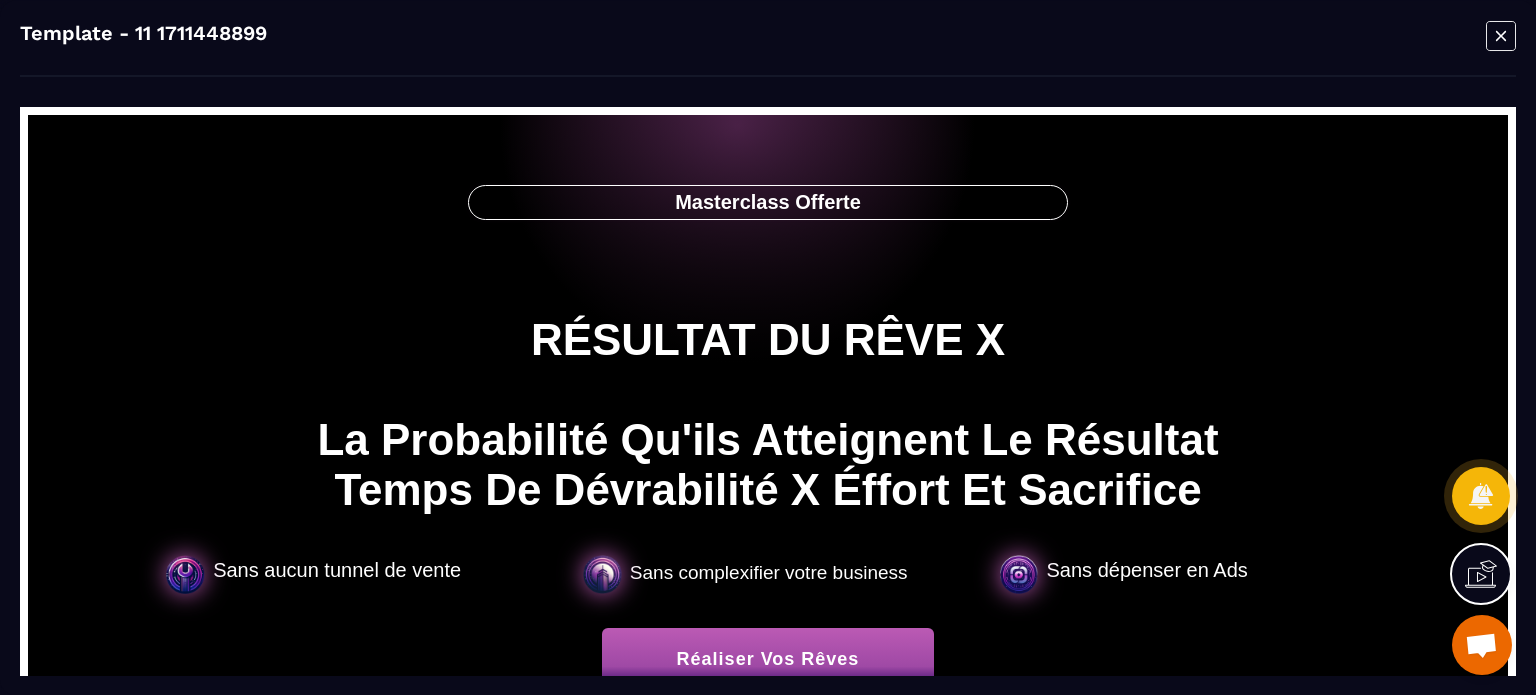 click 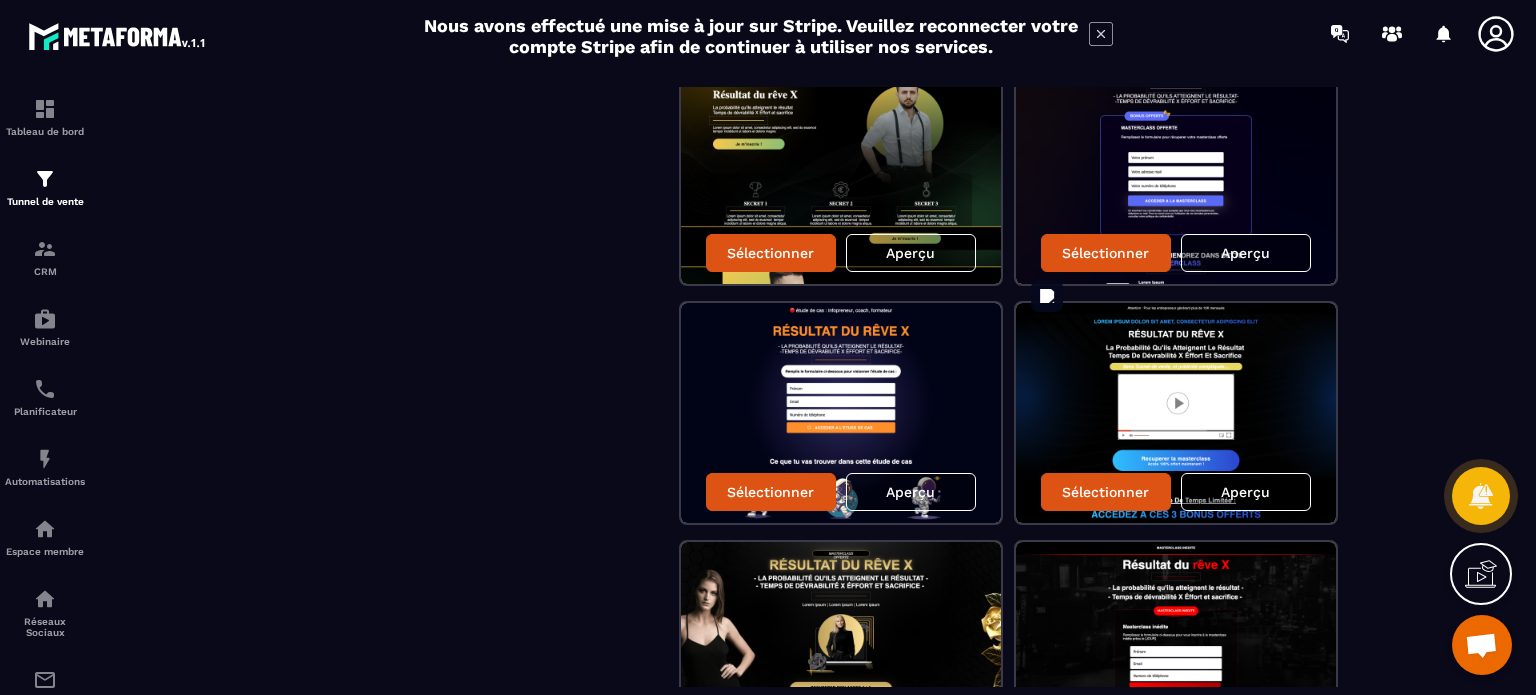 scroll, scrollTop: 2200, scrollLeft: 0, axis: vertical 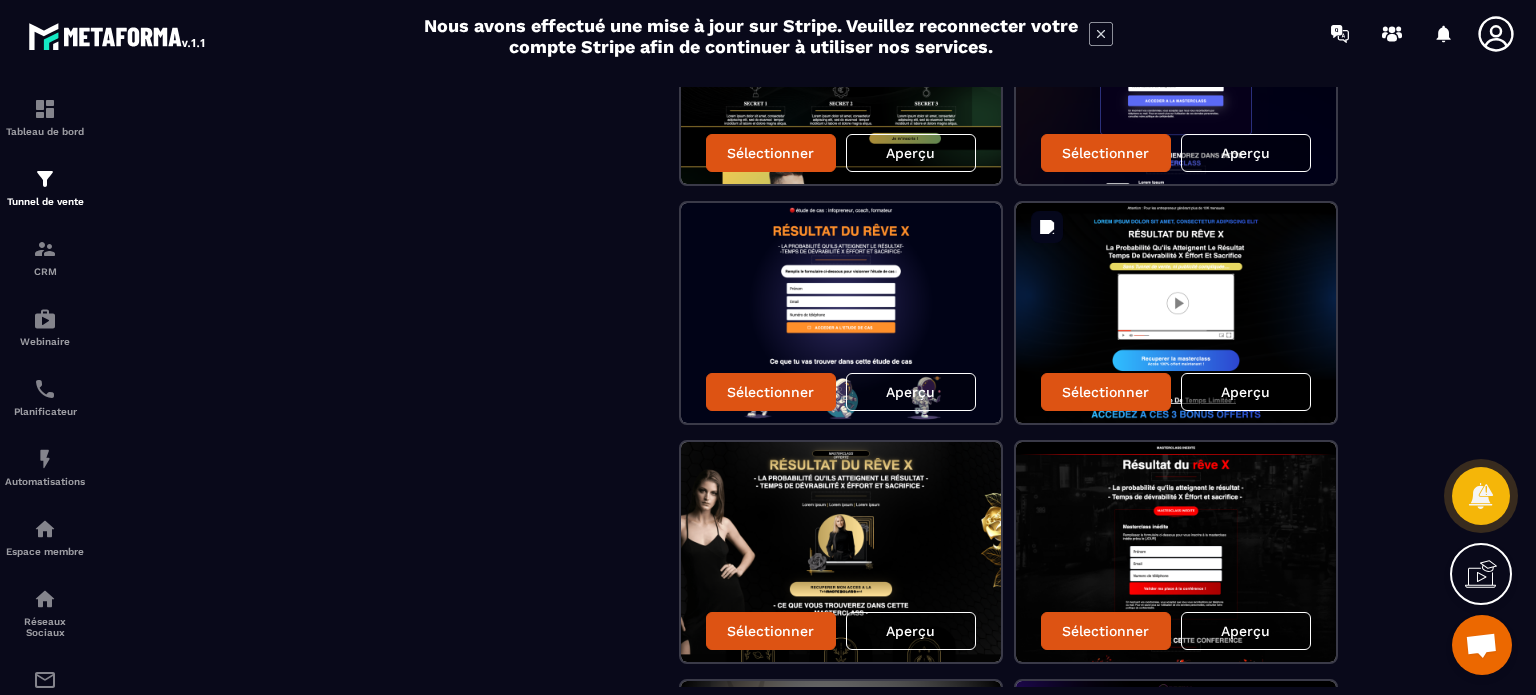 click on "Aperçu" at bounding box center [1245, 392] 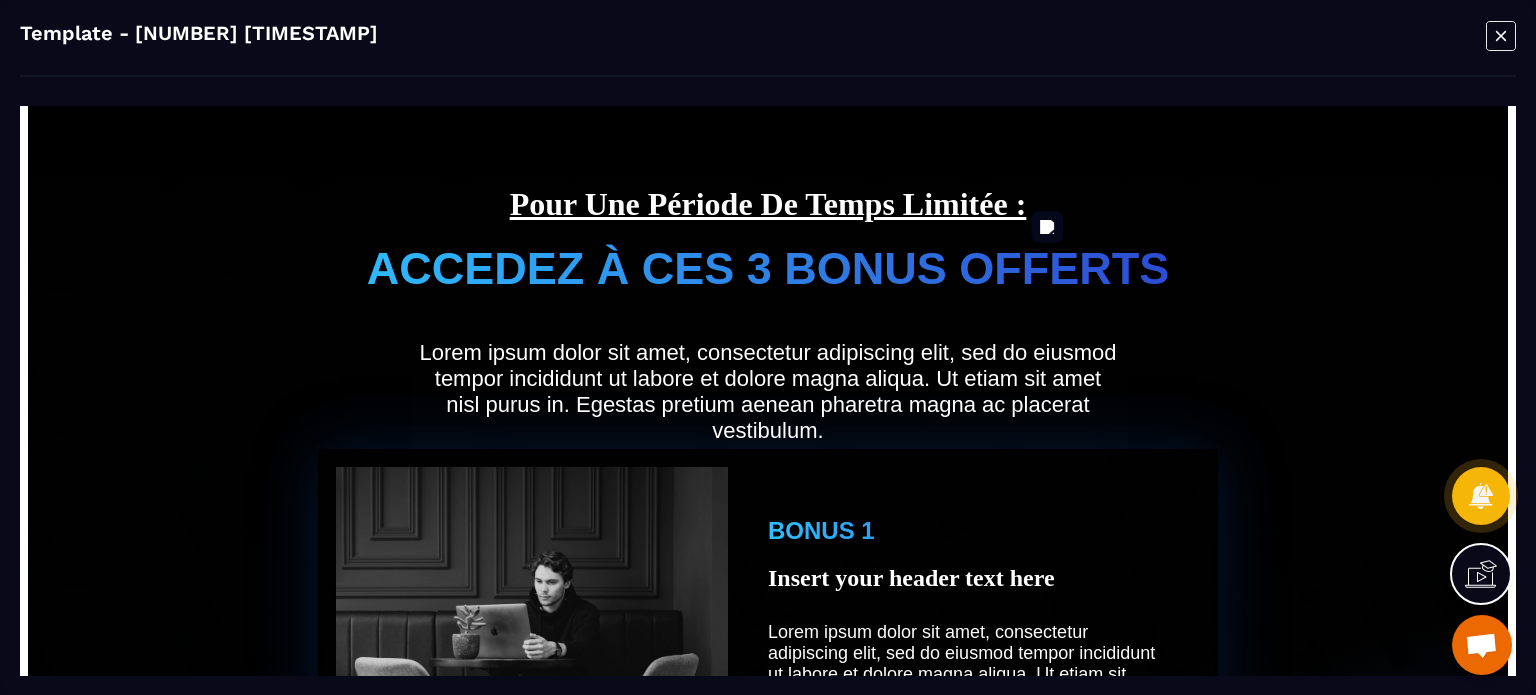 scroll, scrollTop: 724, scrollLeft: 0, axis: vertical 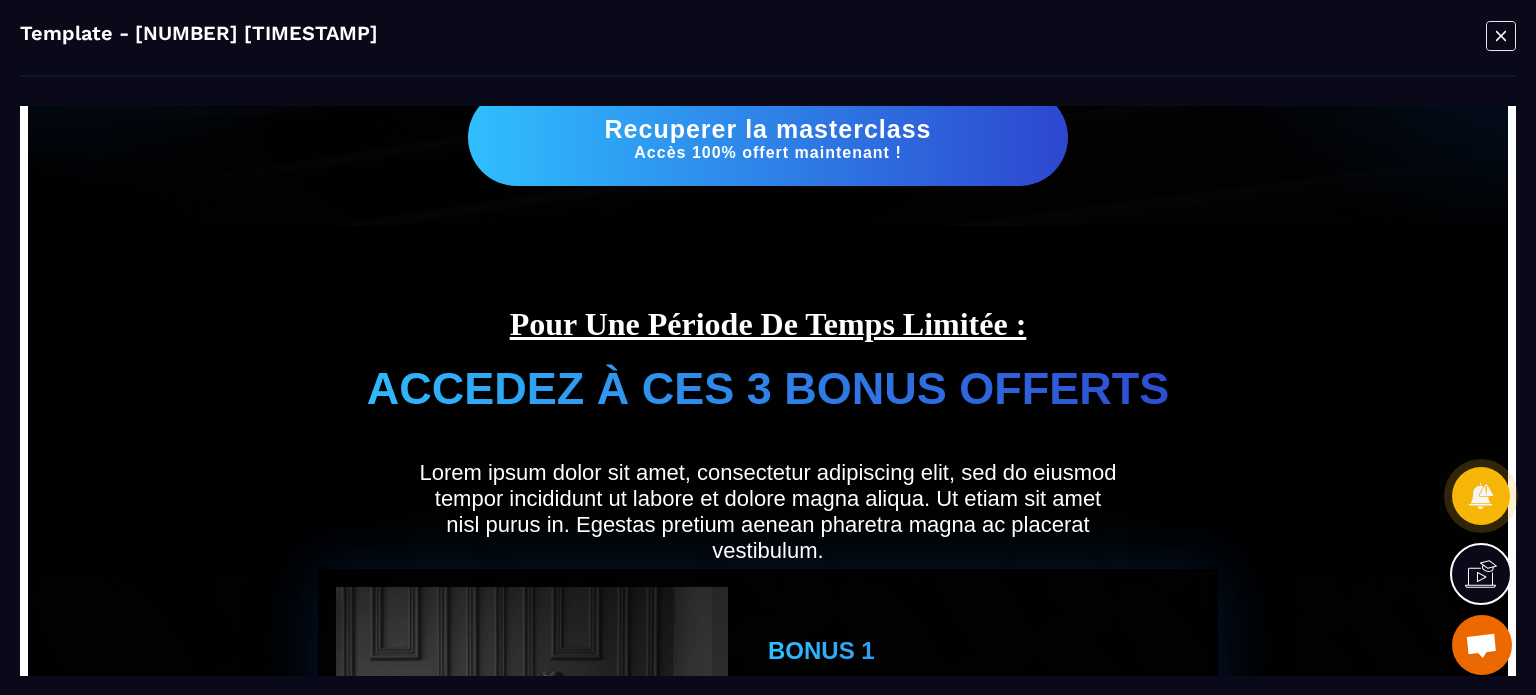 click 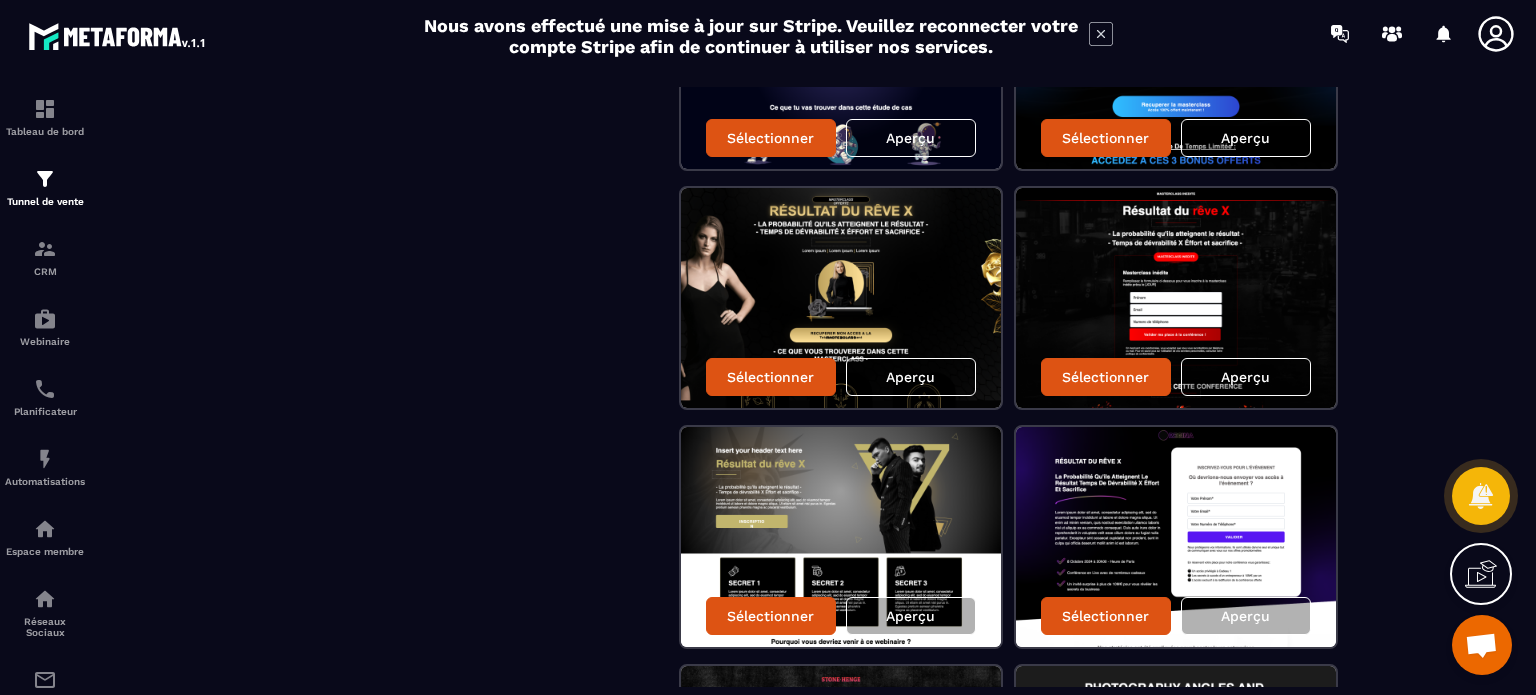 scroll, scrollTop: 2500, scrollLeft: 0, axis: vertical 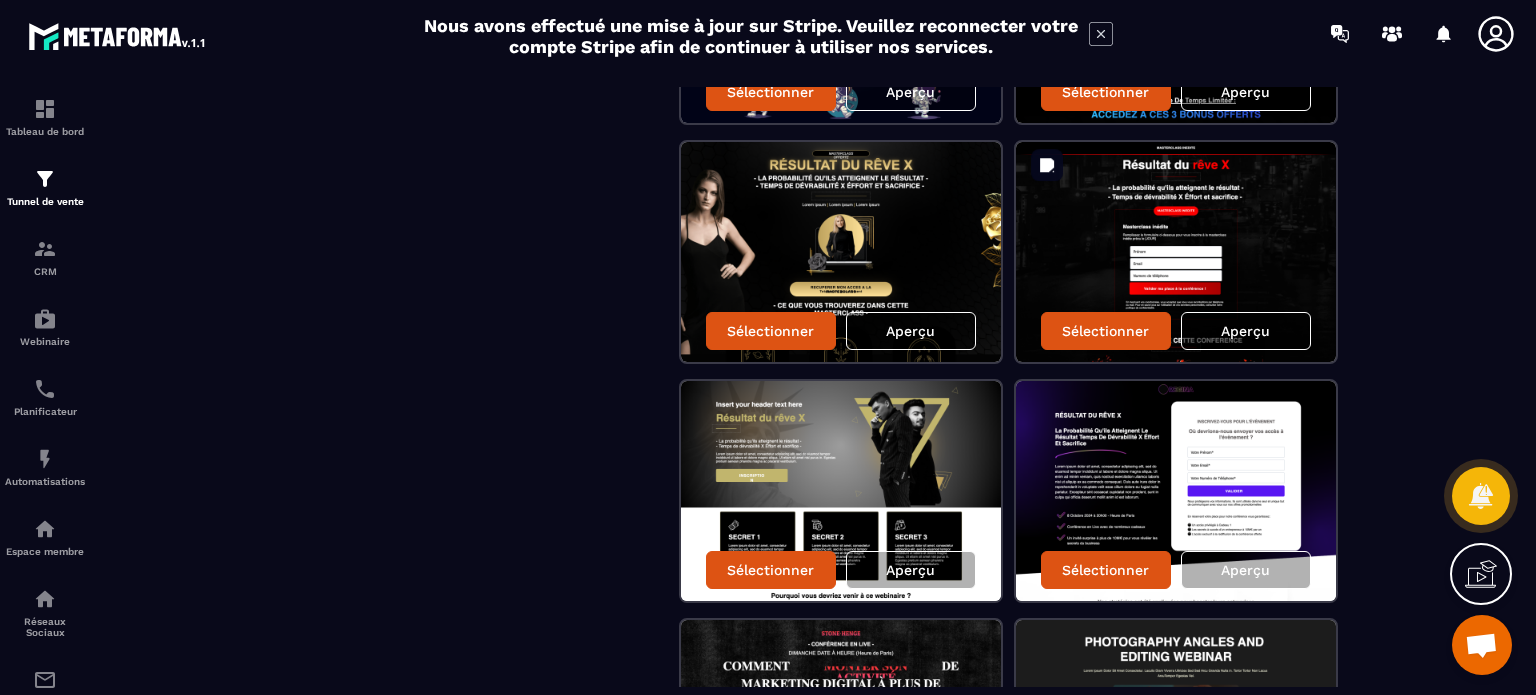 click on "Aperçu" at bounding box center [1245, 331] 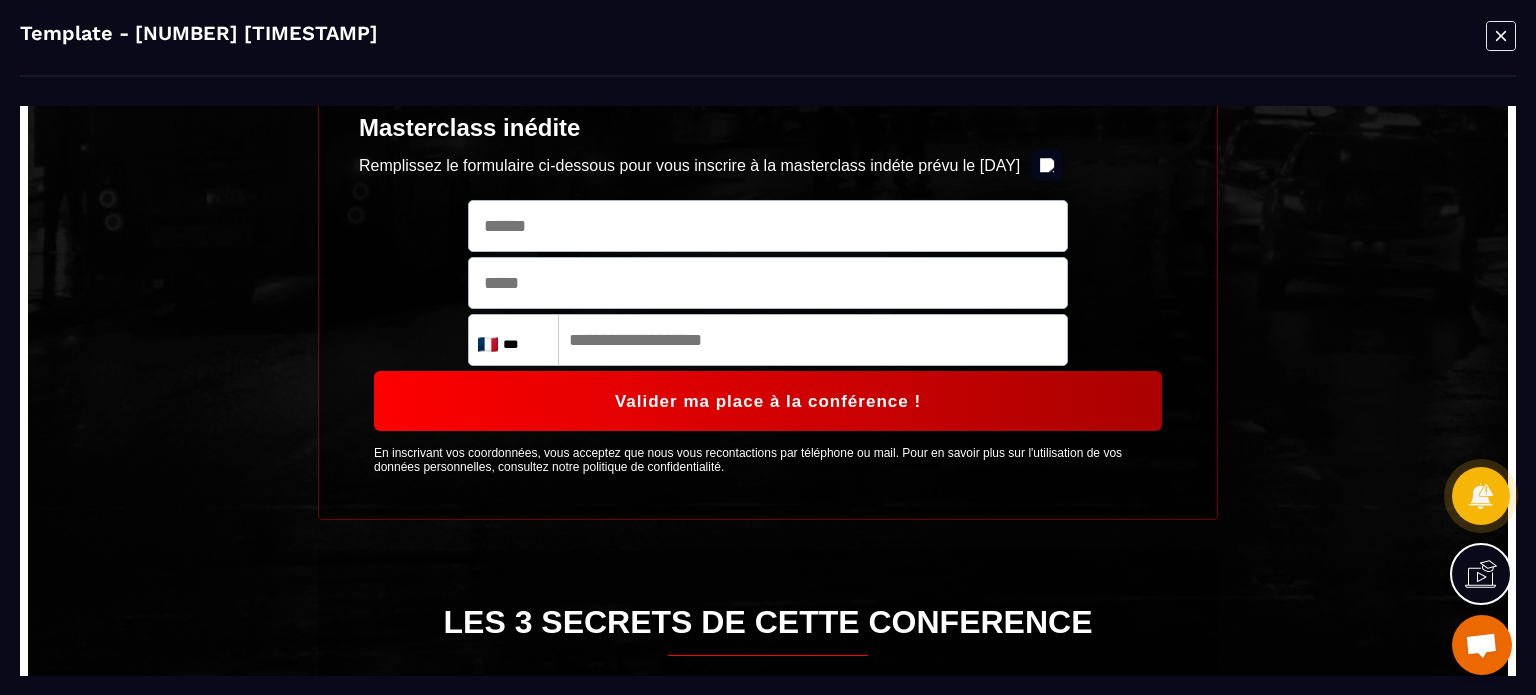 scroll, scrollTop: 300, scrollLeft: 0, axis: vertical 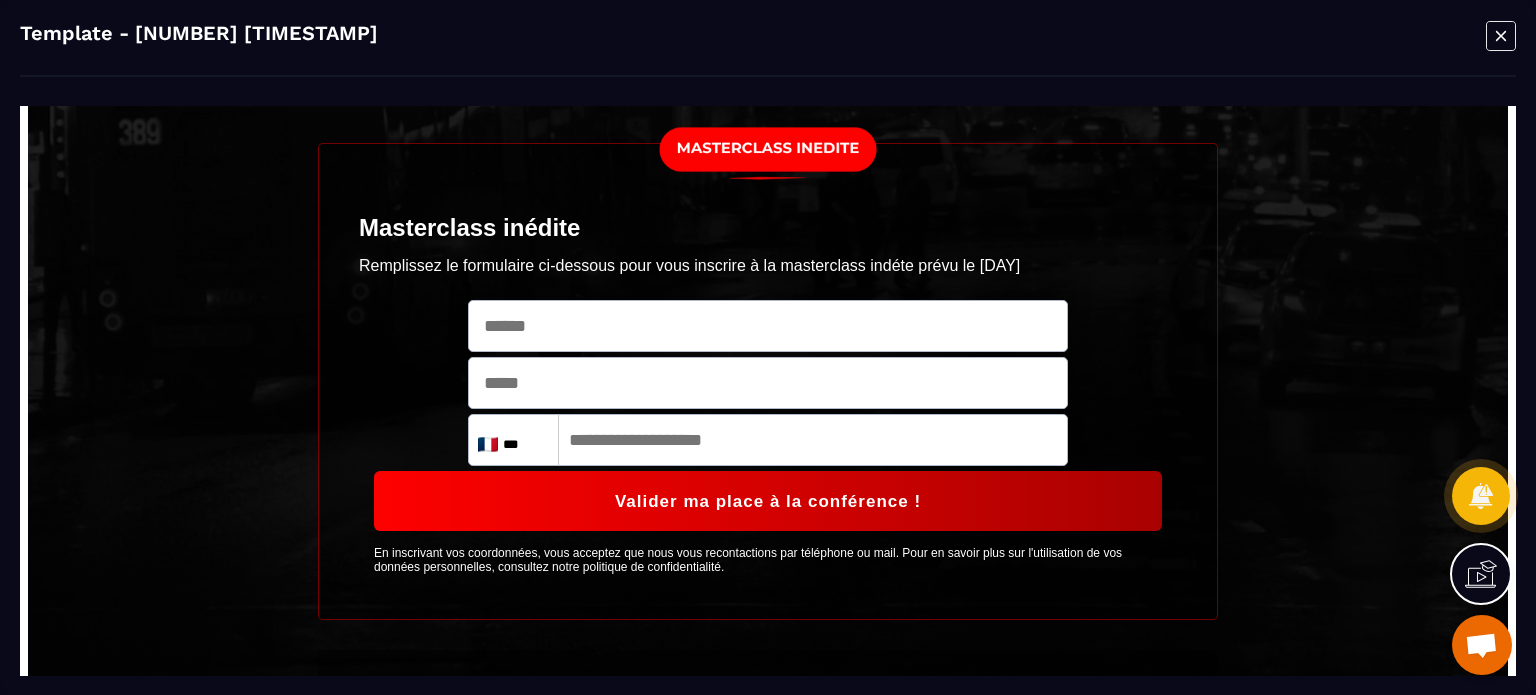 drag, startPoint x: 1509, startPoint y: 30, endPoint x: 1457, endPoint y: 40, distance: 52.95281 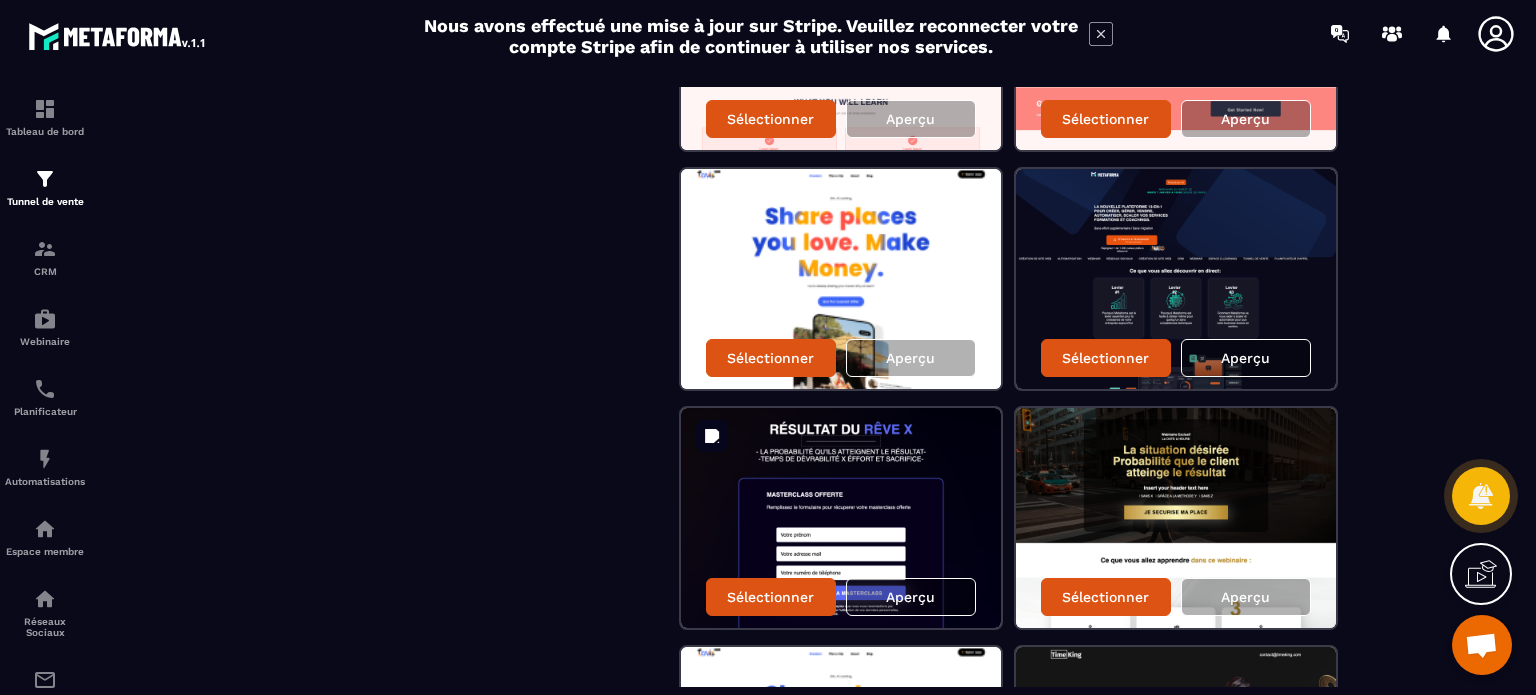 scroll, scrollTop: 900, scrollLeft: 0, axis: vertical 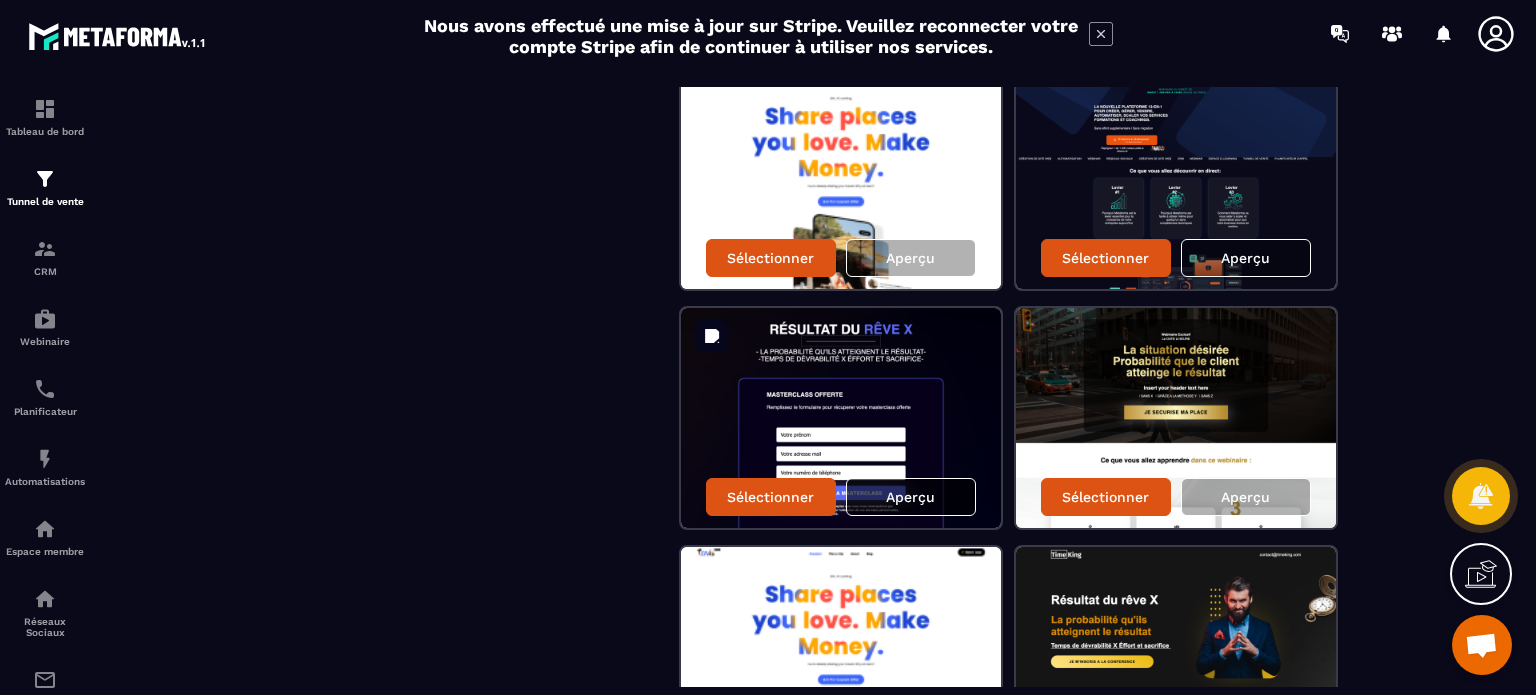click on "Aperçu" at bounding box center (910, 497) 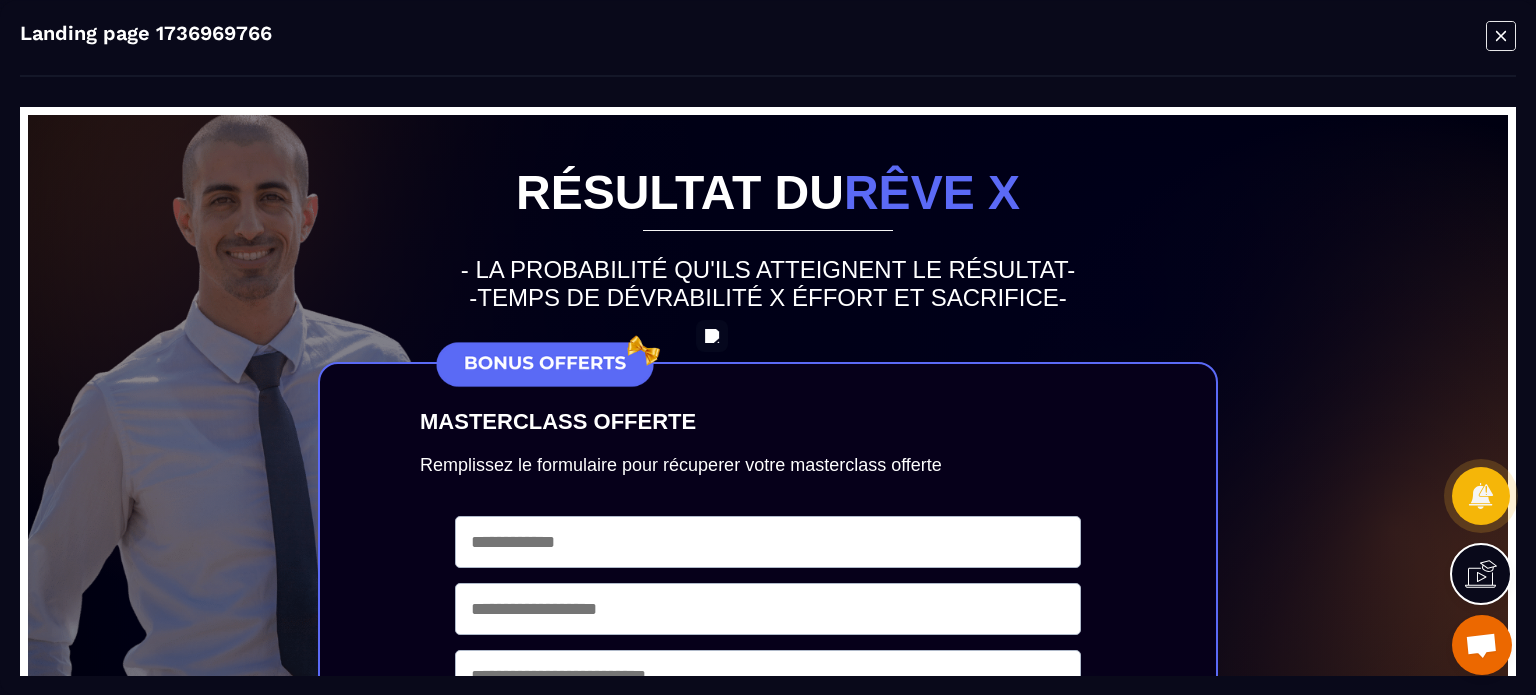scroll, scrollTop: 0, scrollLeft: 0, axis: both 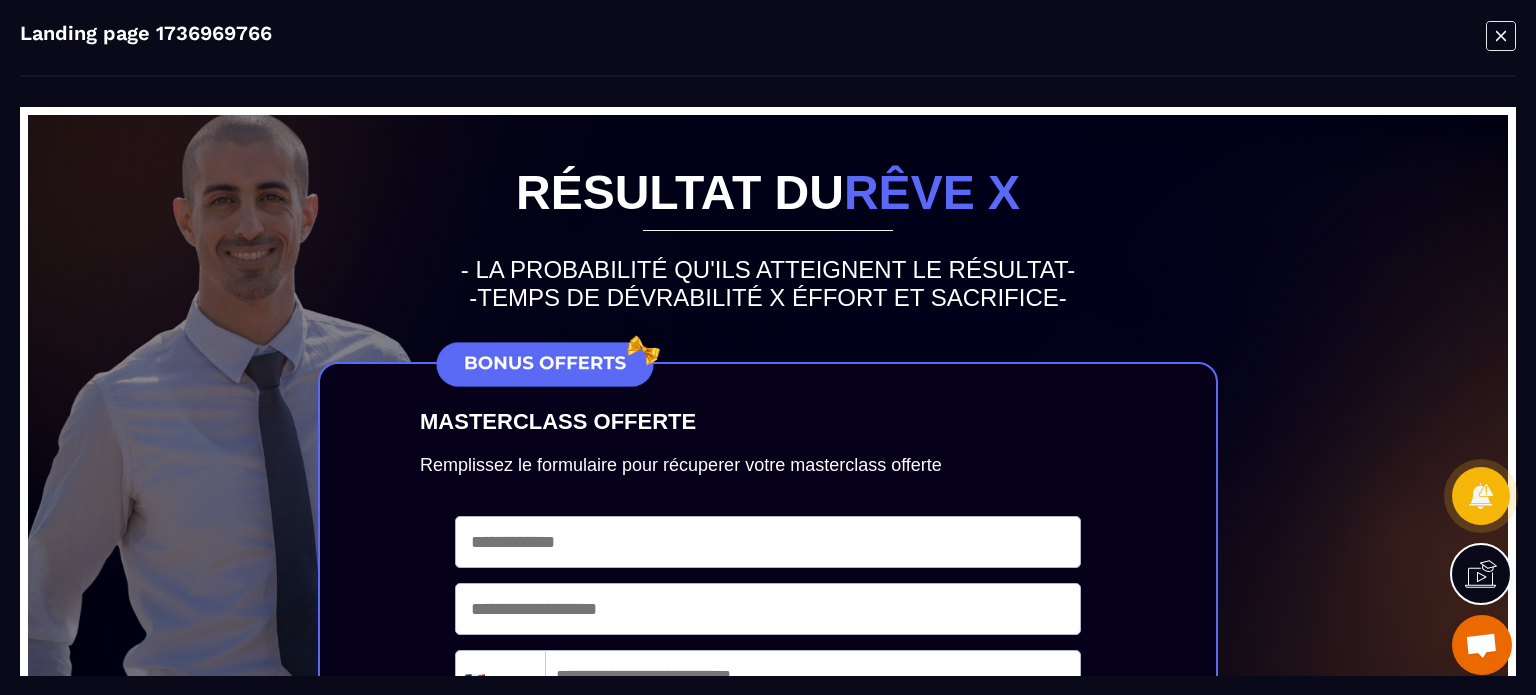 click 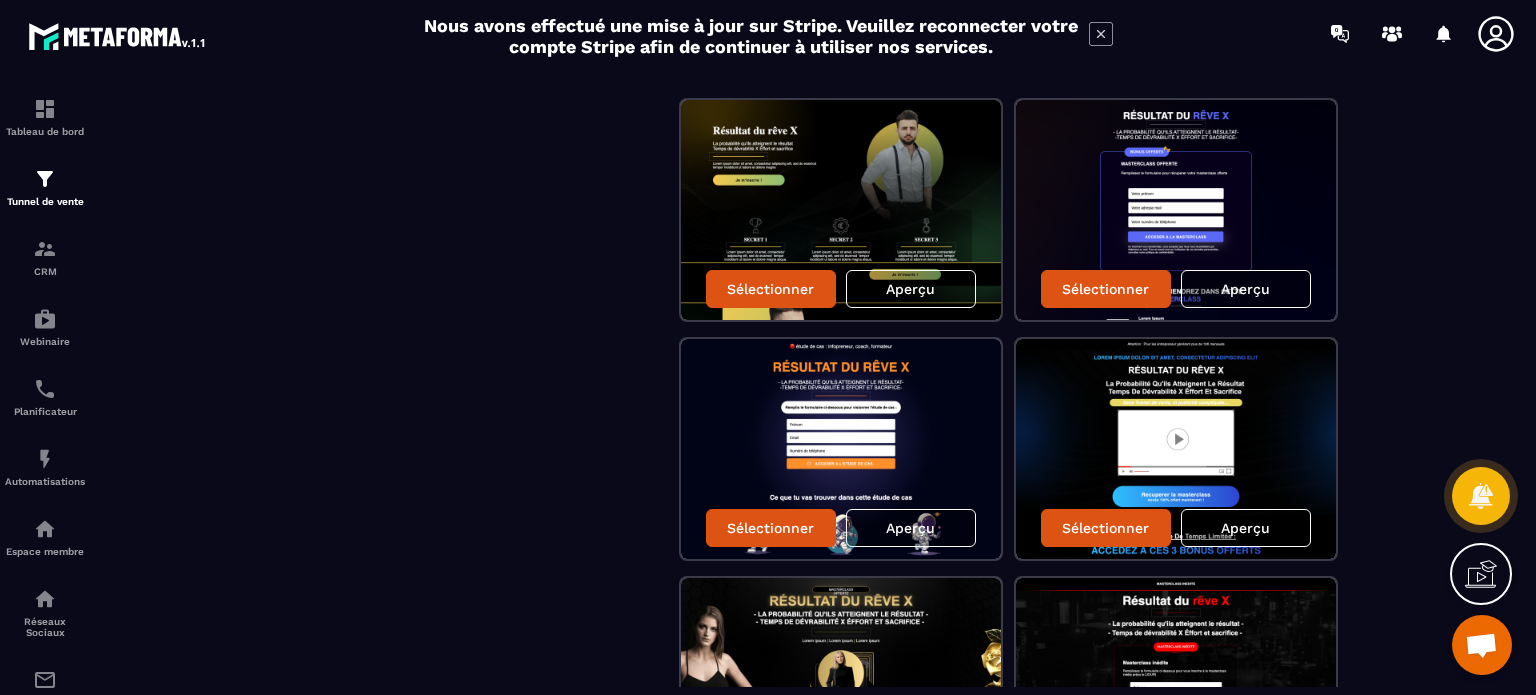 scroll, scrollTop: 2100, scrollLeft: 0, axis: vertical 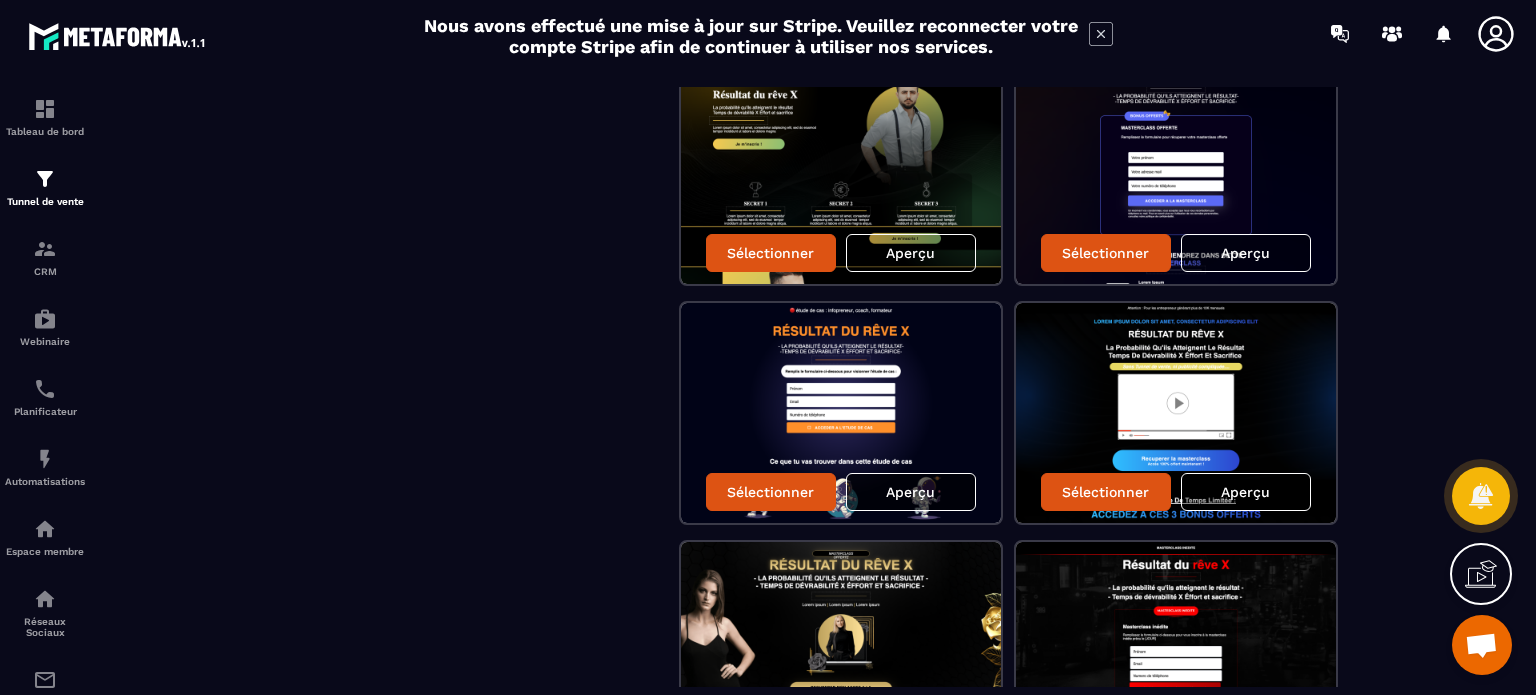 click on "Aperçu" at bounding box center (910, 492) 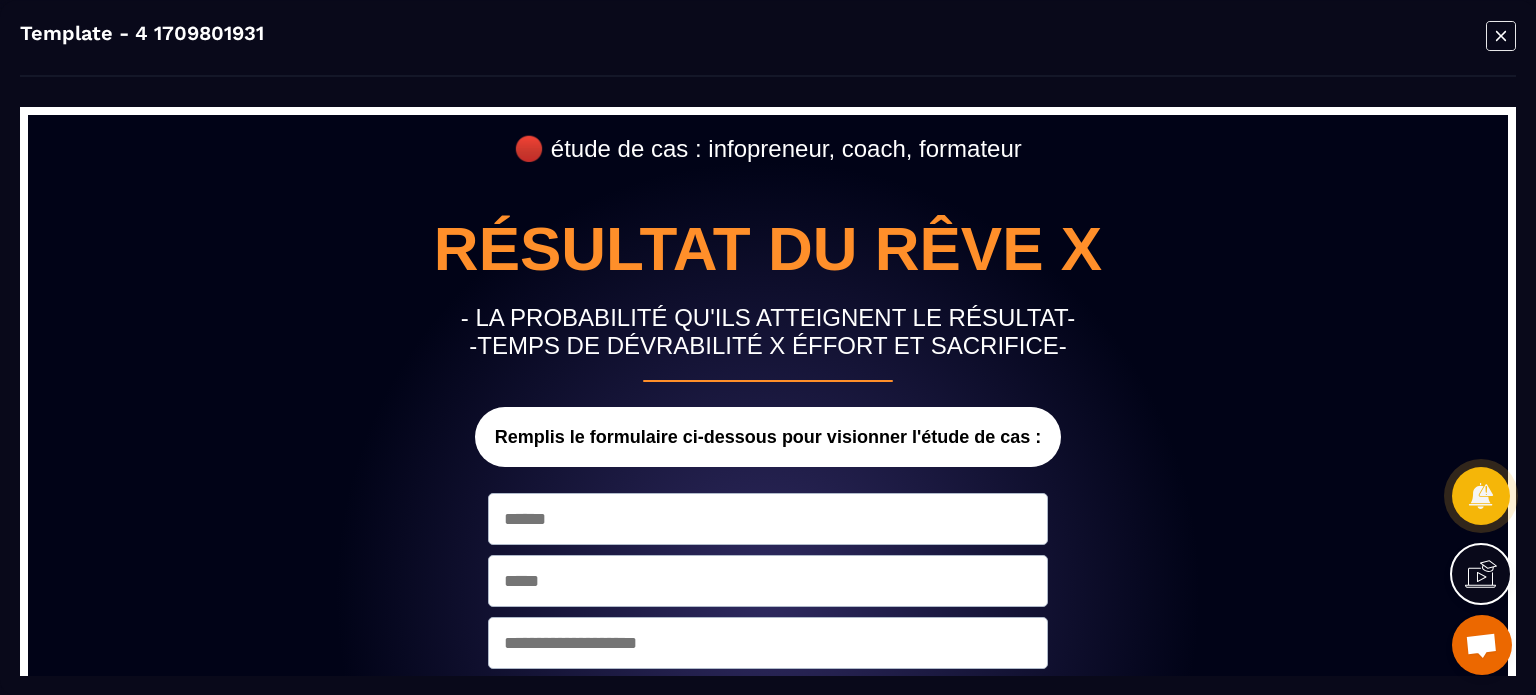 scroll, scrollTop: 0, scrollLeft: 0, axis: both 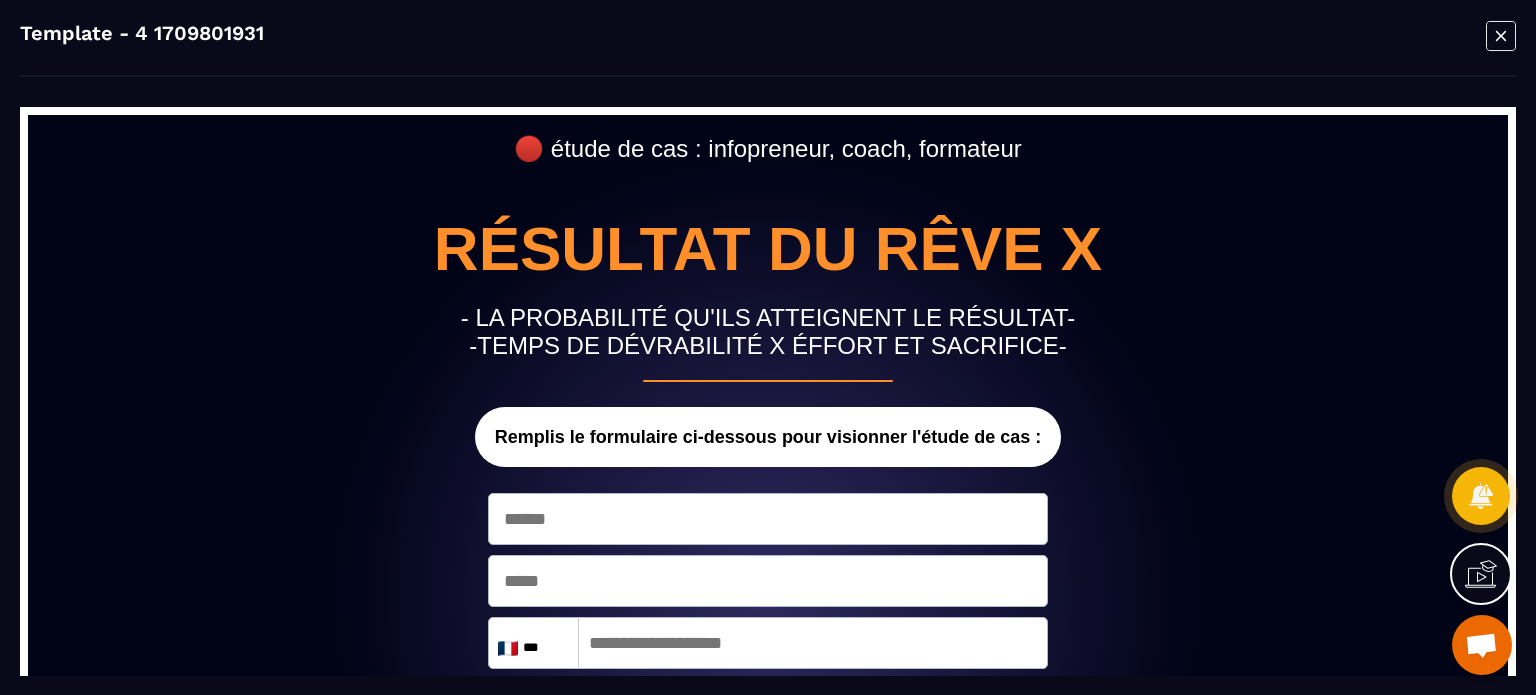 click 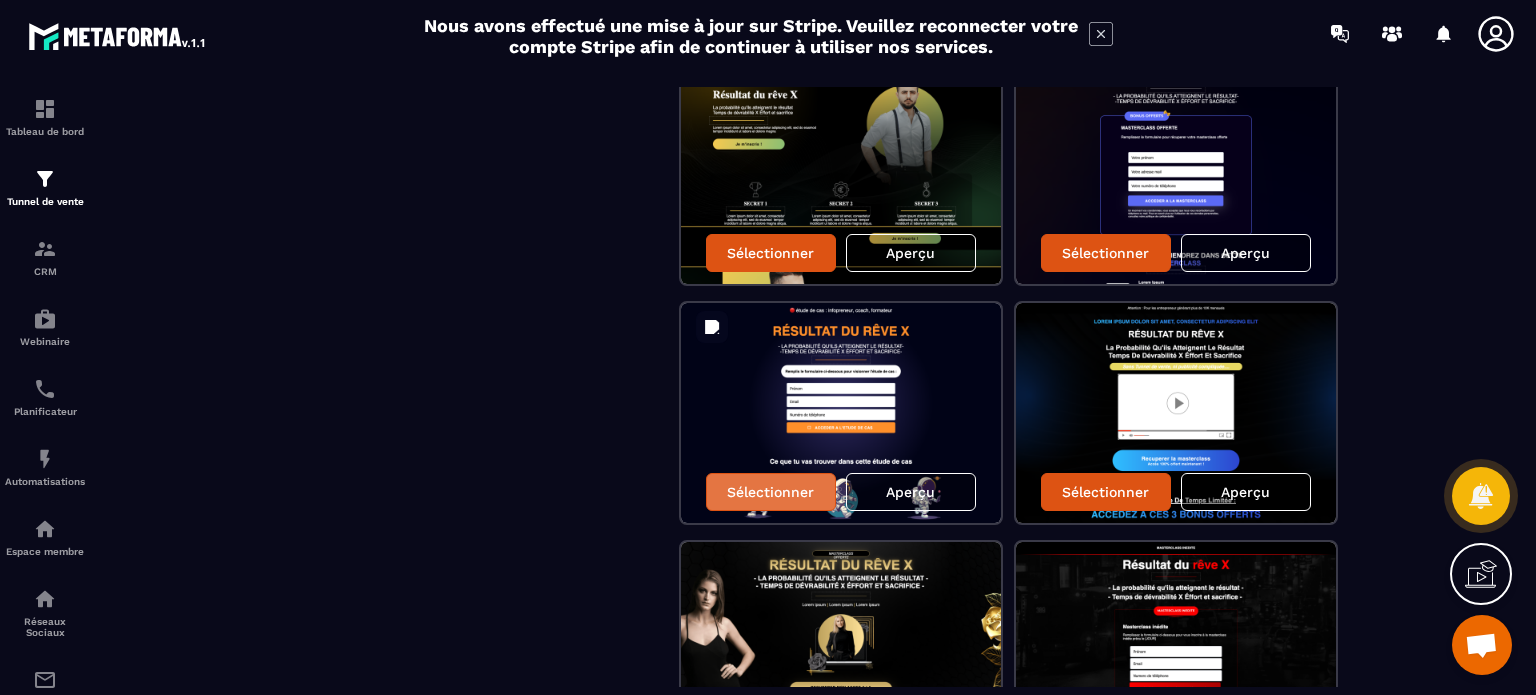 click on "Sélectionner" at bounding box center [770, 492] 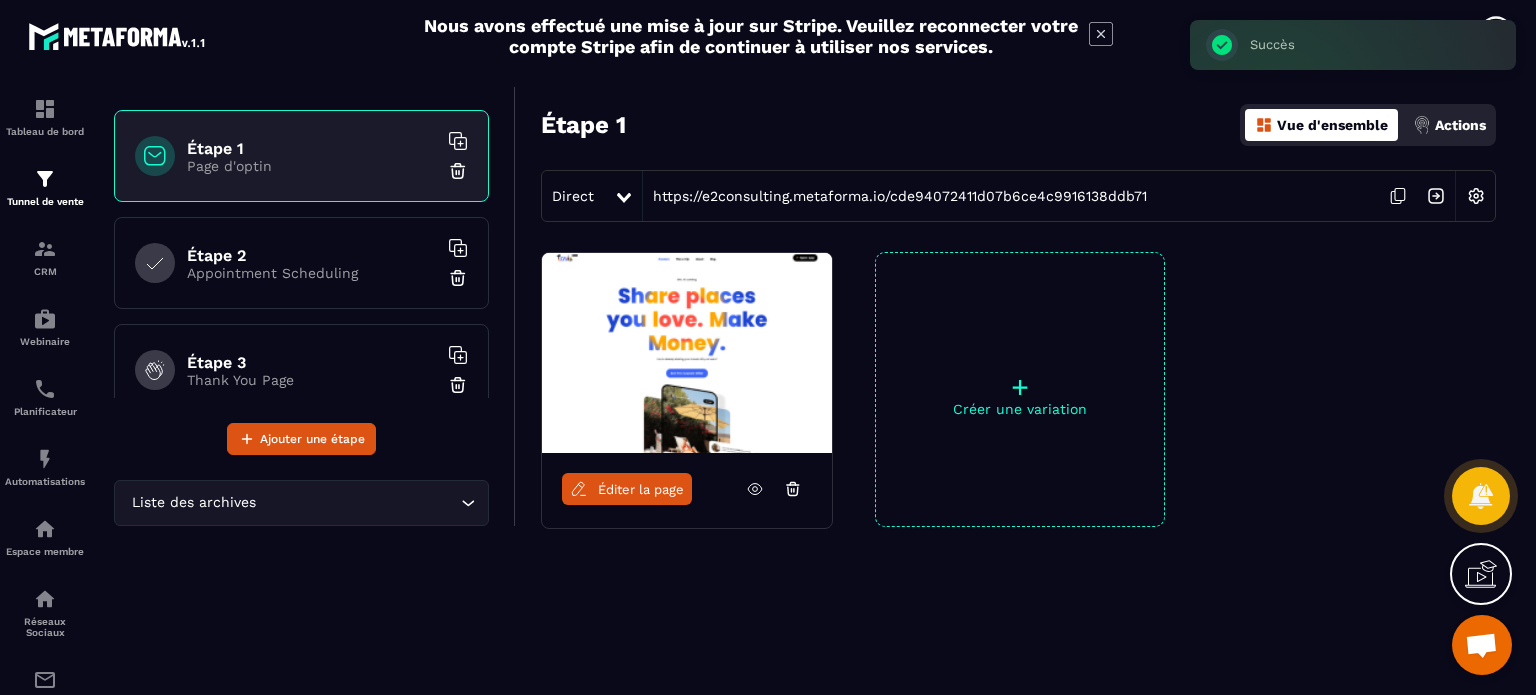 scroll, scrollTop: 104, scrollLeft: 0, axis: vertical 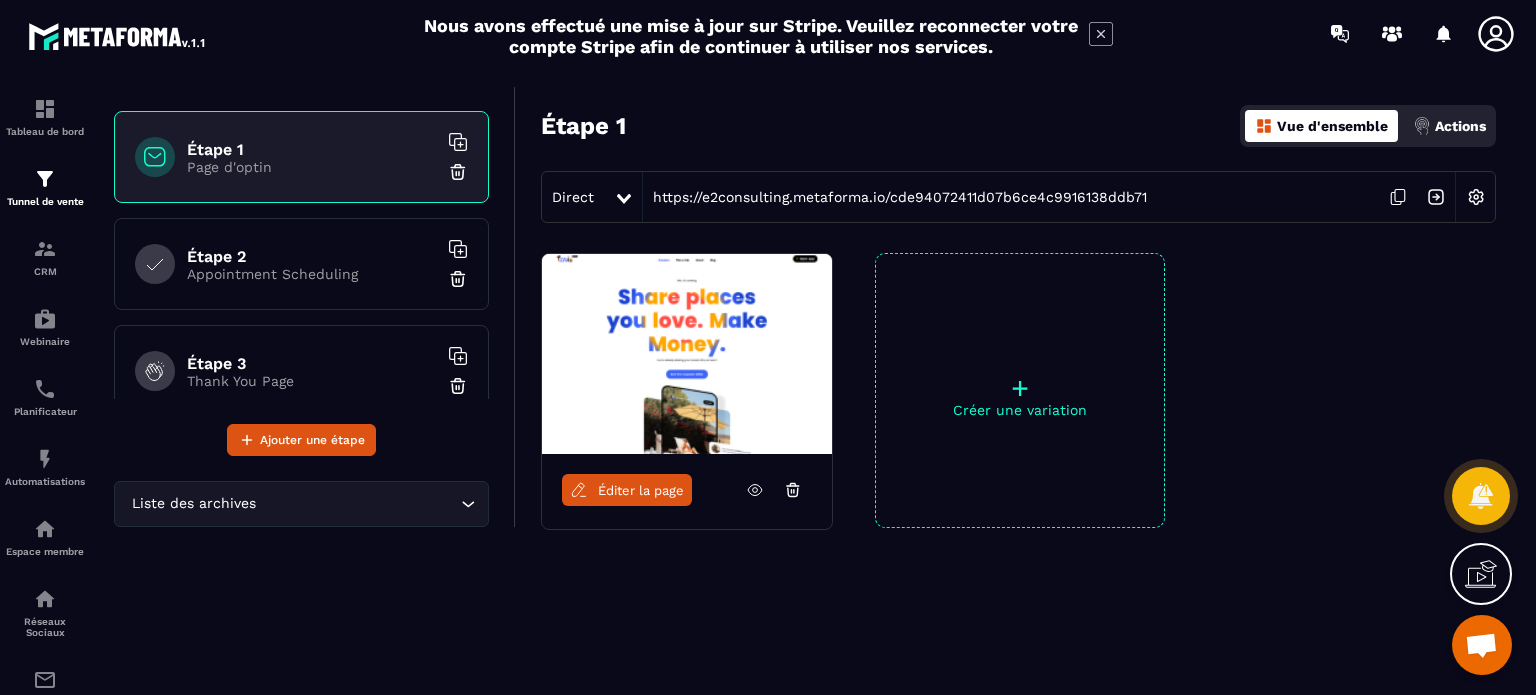 click at bounding box center (687, 354) 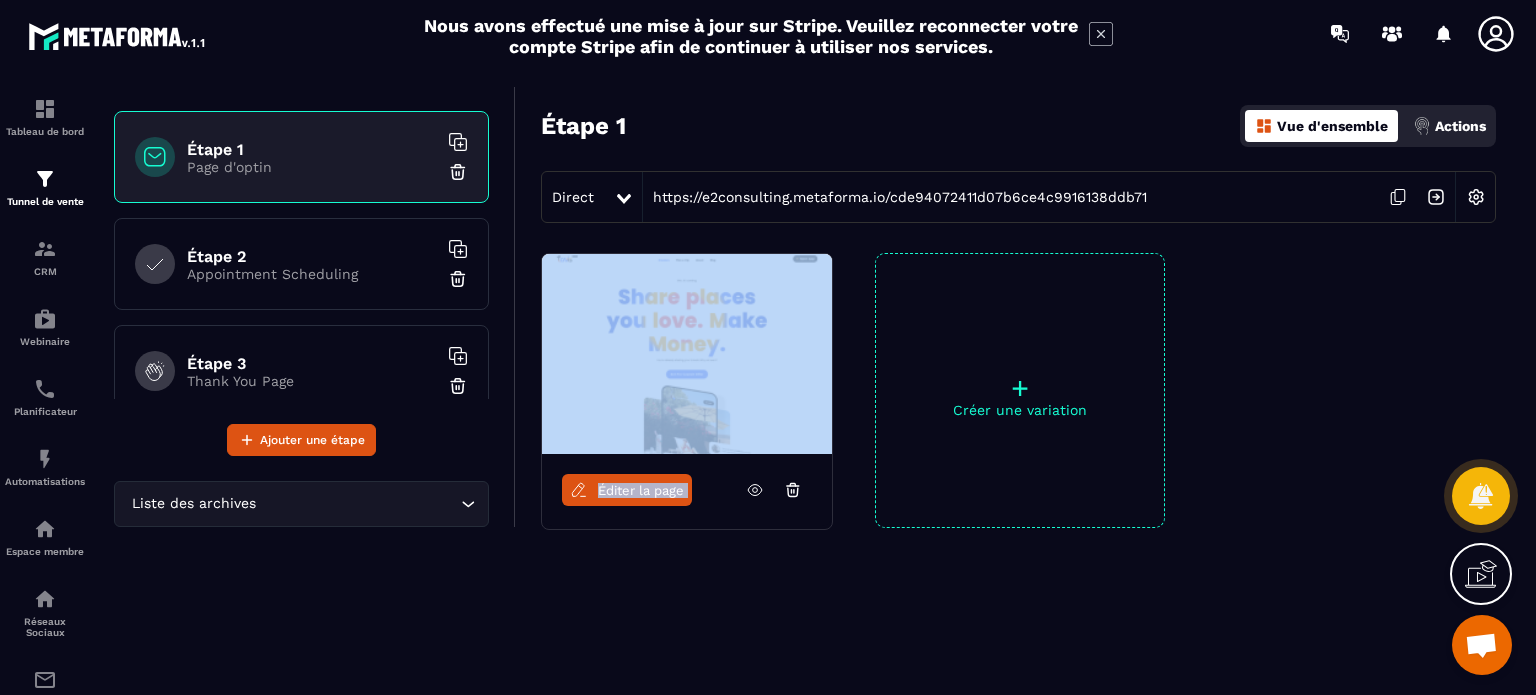 click 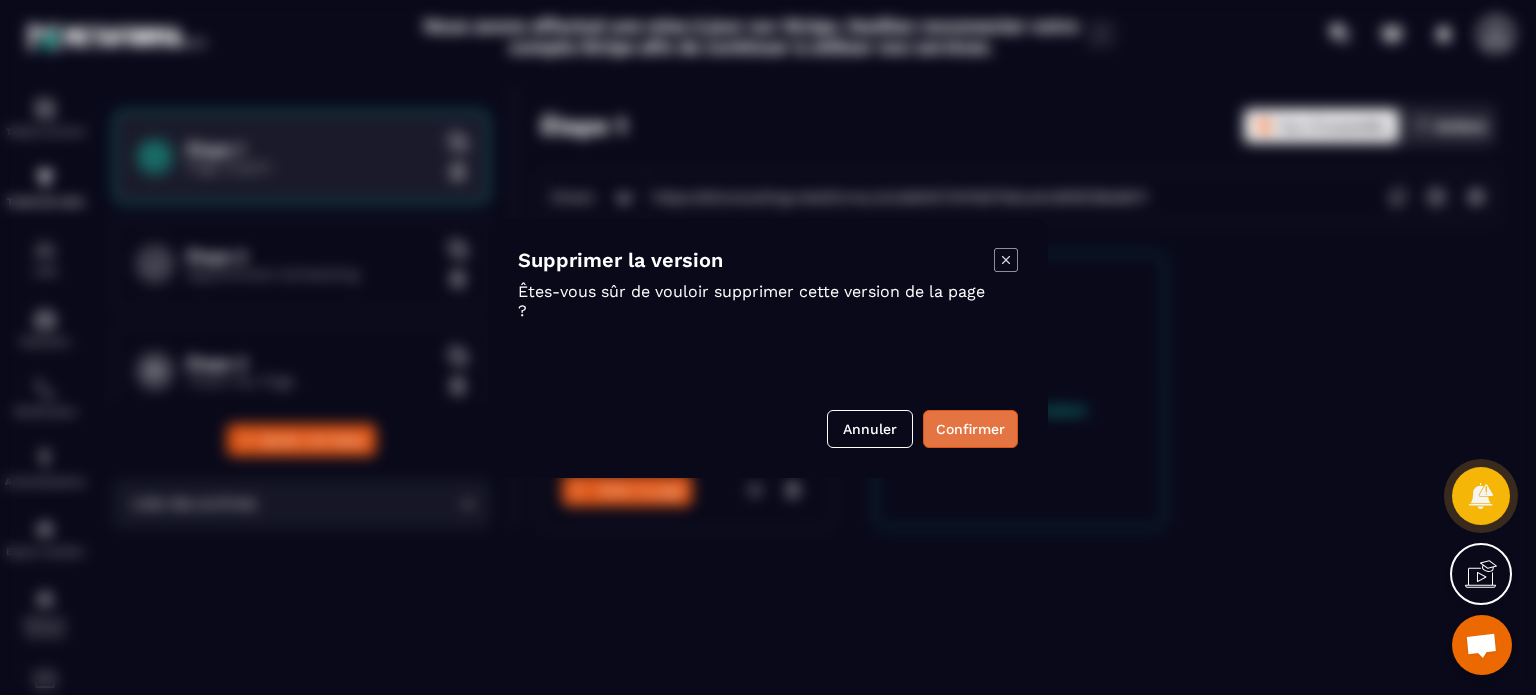 click on "Confirmer" at bounding box center [970, 429] 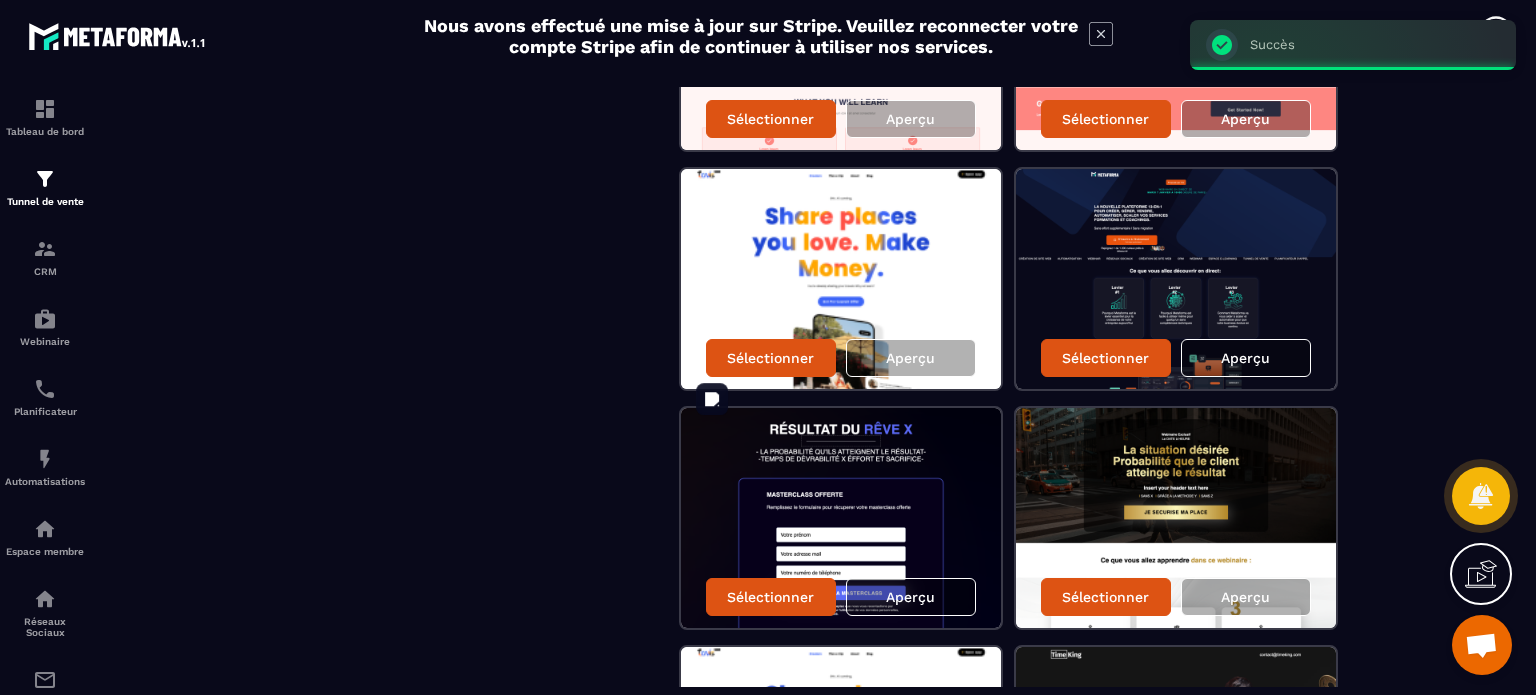 scroll, scrollTop: 900, scrollLeft: 0, axis: vertical 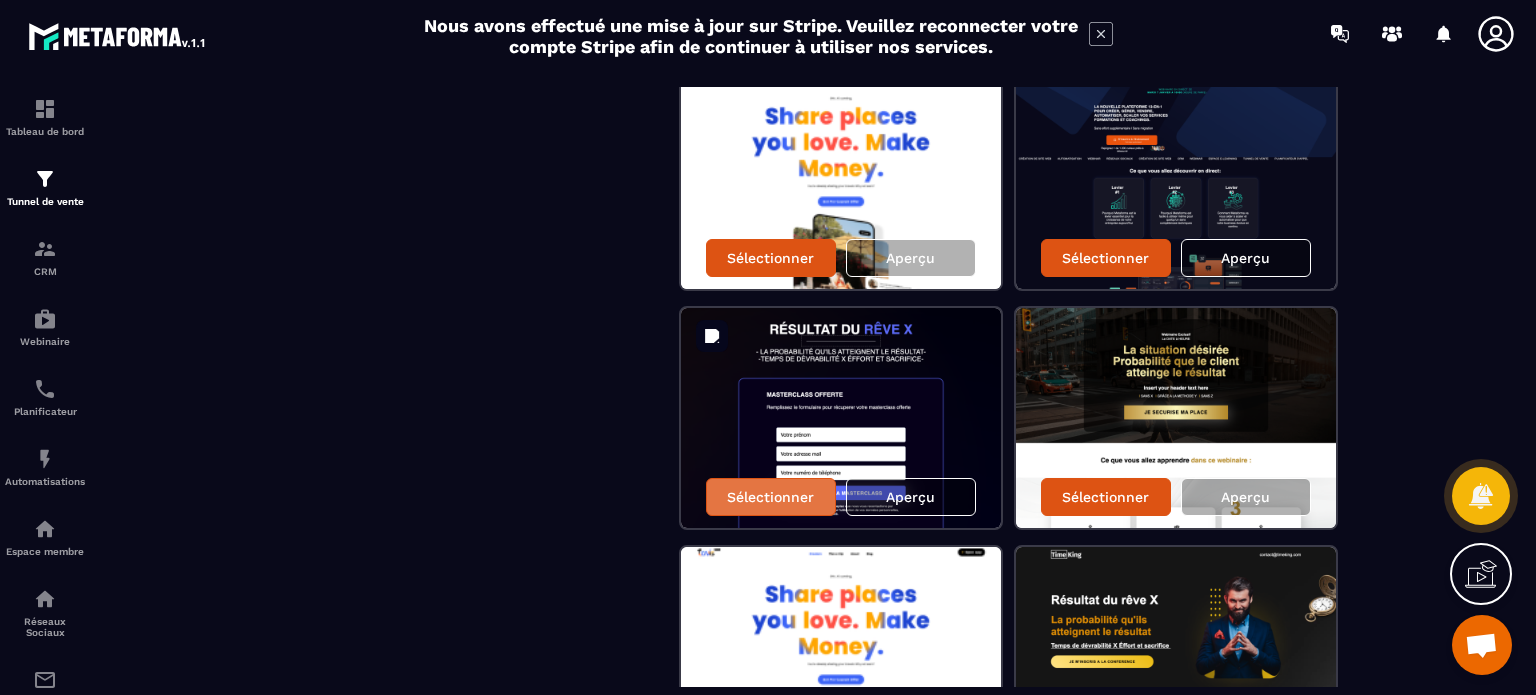 click on "Sélectionner" at bounding box center [770, 497] 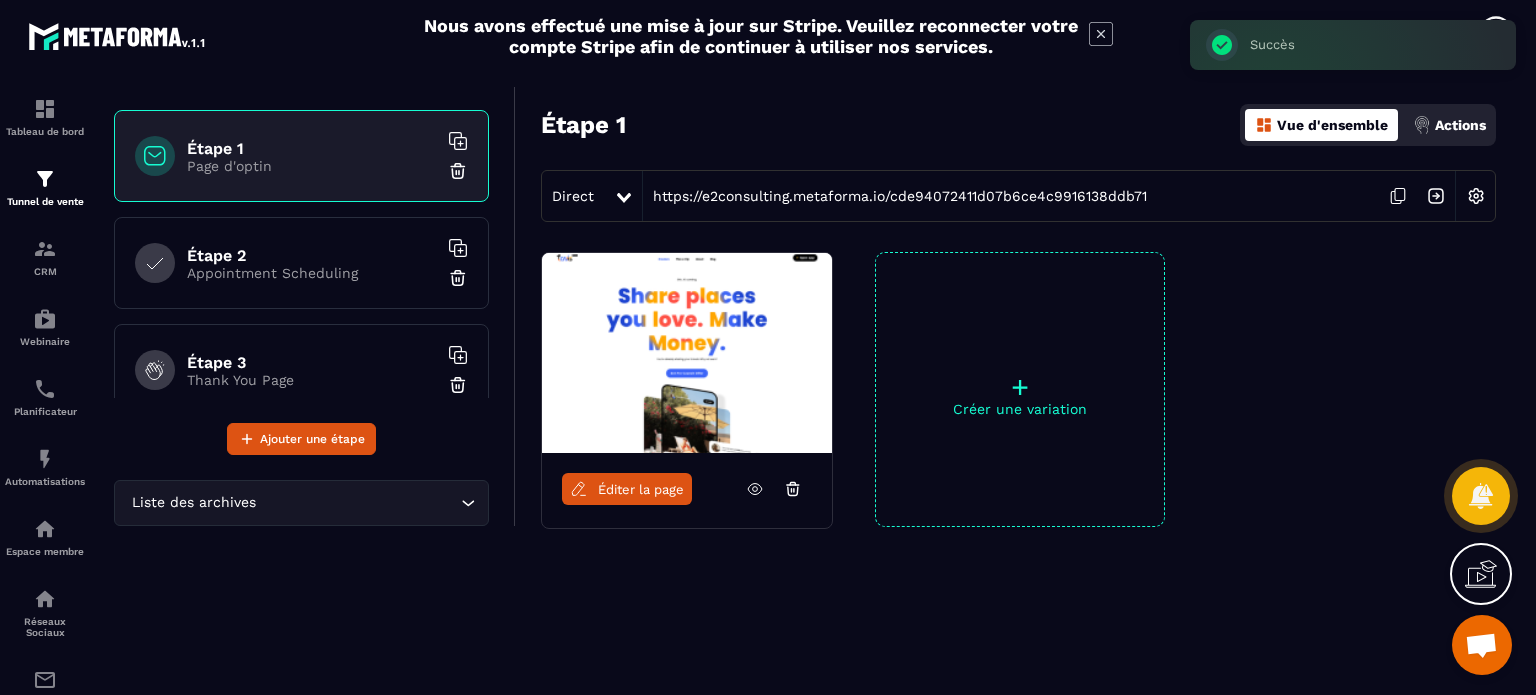scroll, scrollTop: 104, scrollLeft: 0, axis: vertical 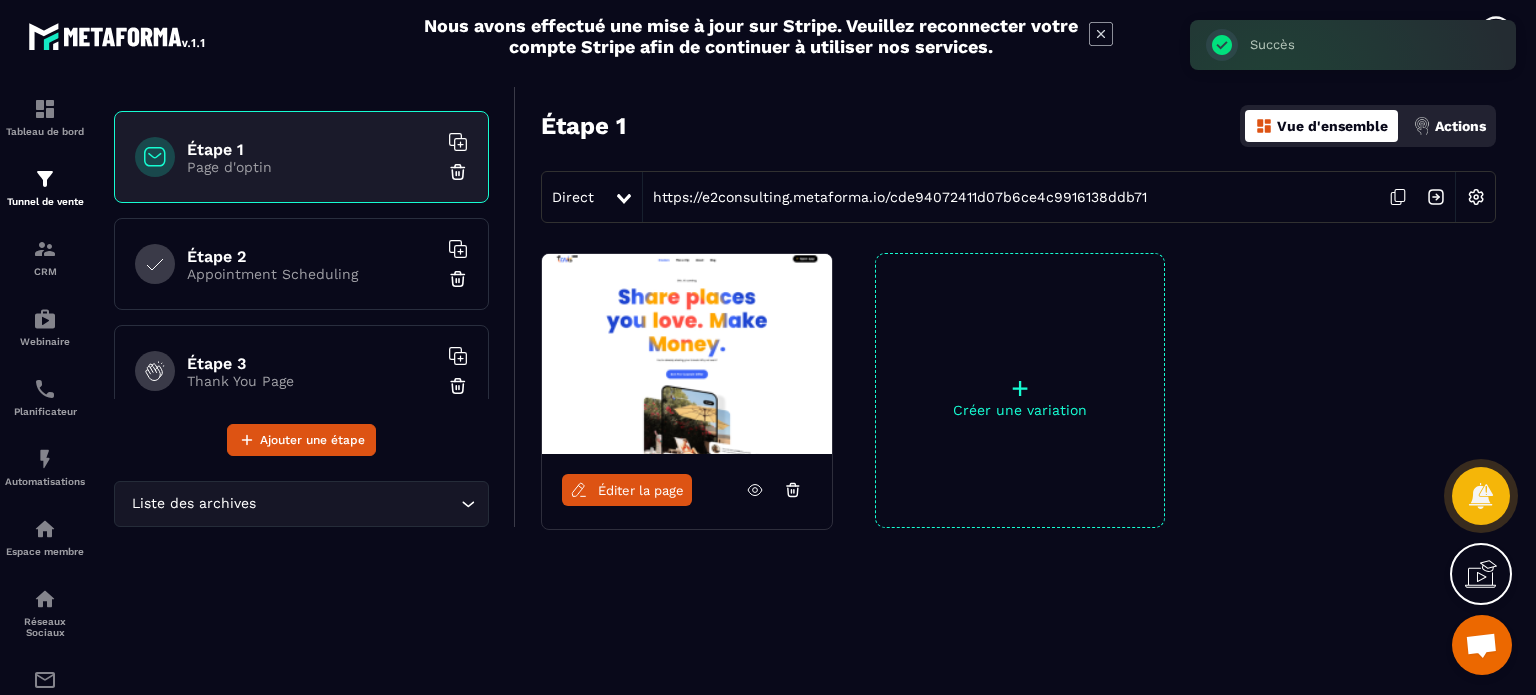 click on "Éditer la page" at bounding box center [641, 490] 